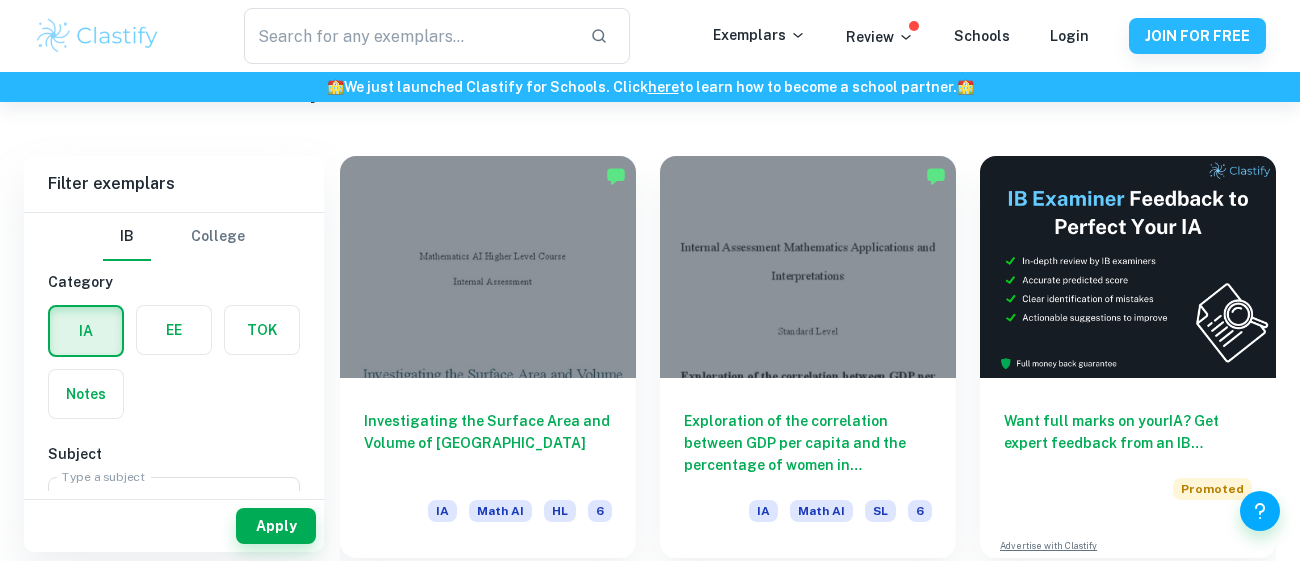 scroll, scrollTop: 518, scrollLeft: 0, axis: vertical 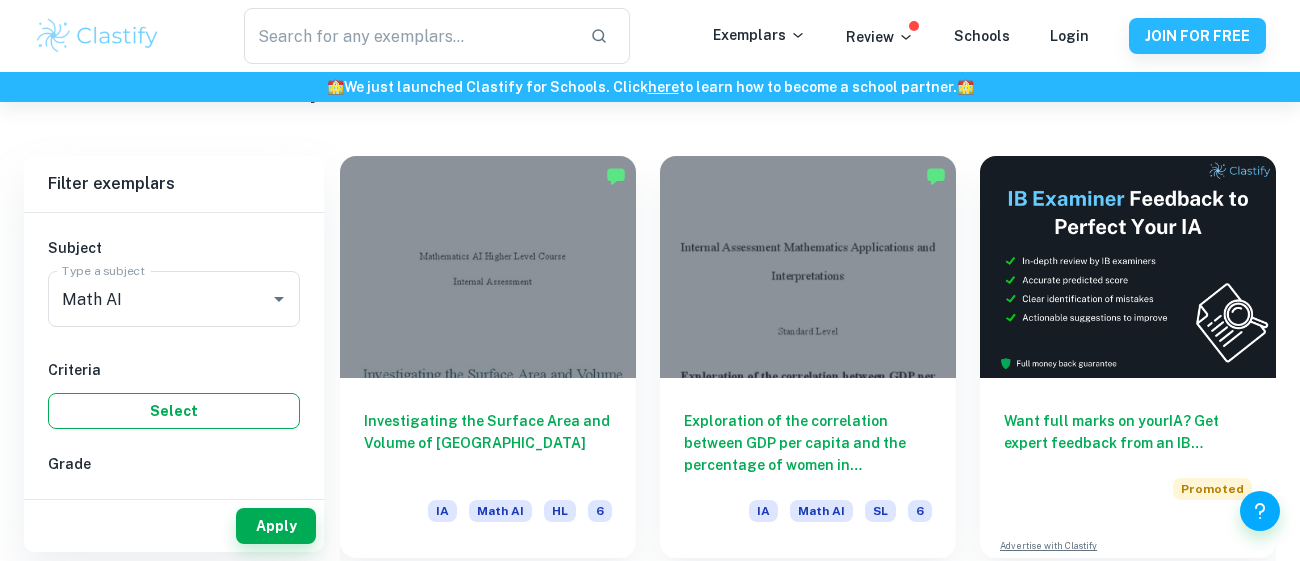 click on "Select" at bounding box center [174, 411] 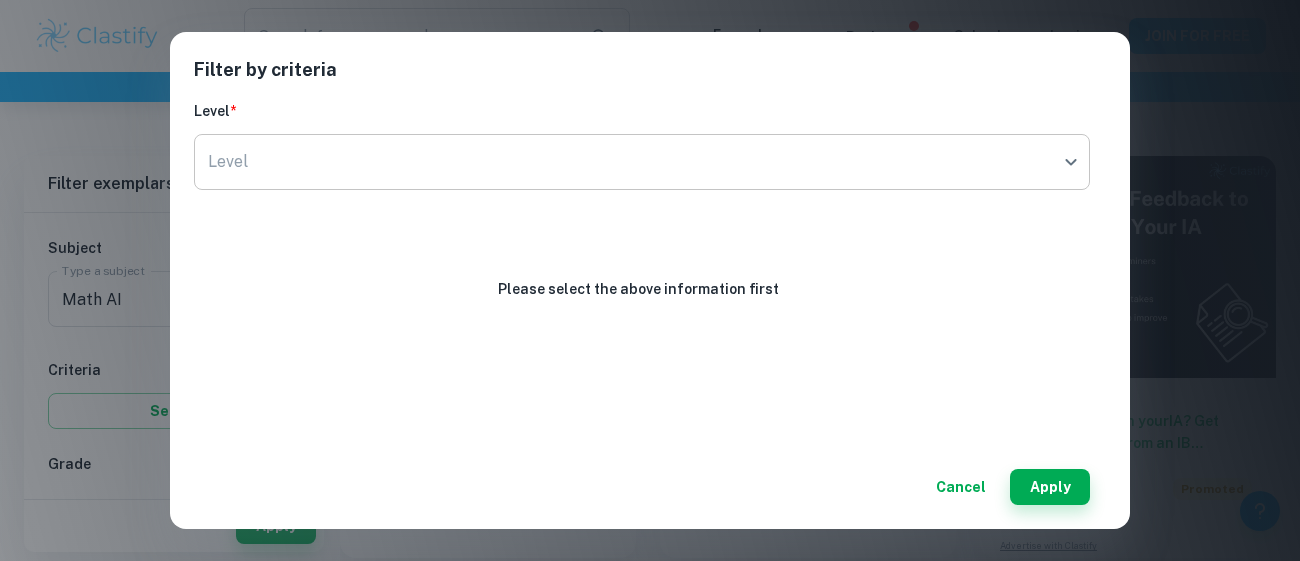 click on "We value your privacy We use cookies to enhance your browsing experience, serve personalised ads or content, and analyse our traffic. By clicking "Accept All", you consent to our use of cookies.   Cookie Policy Customise   Reject All   Accept All   Customise Consent Preferences   We use cookies to help you navigate efficiently and perform certain functions. You will find detailed information about all cookies under each consent category below. The cookies that are categorised as "Necessary" are stored on your browser as they are essential for enabling the basic functionalities of the site. ...  Show more For more information on how Google's third-party cookies operate and handle your data, see:   Google Privacy Policy Necessary Always Active Necessary cookies are required to enable the basic features of this site, such as providing secure log-in or adjusting your consent preferences. These cookies do not store any personally identifiable data. Functional Analytics Performance Advertisement Uncategorised" at bounding box center (650, -136) 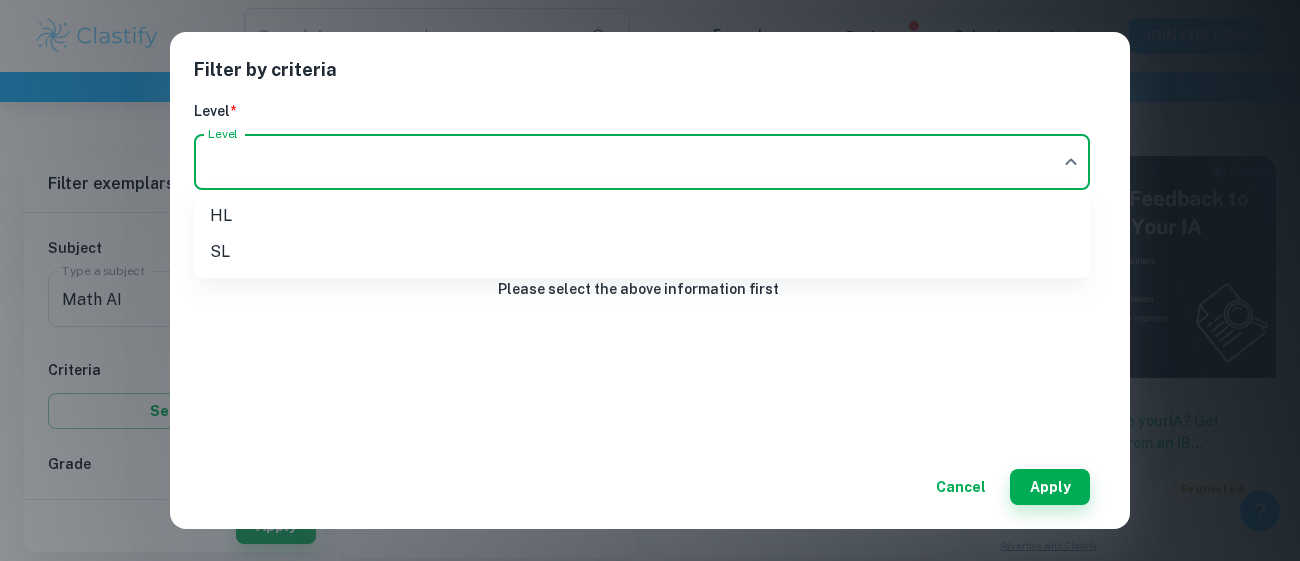 click on "SL" at bounding box center [642, 252] 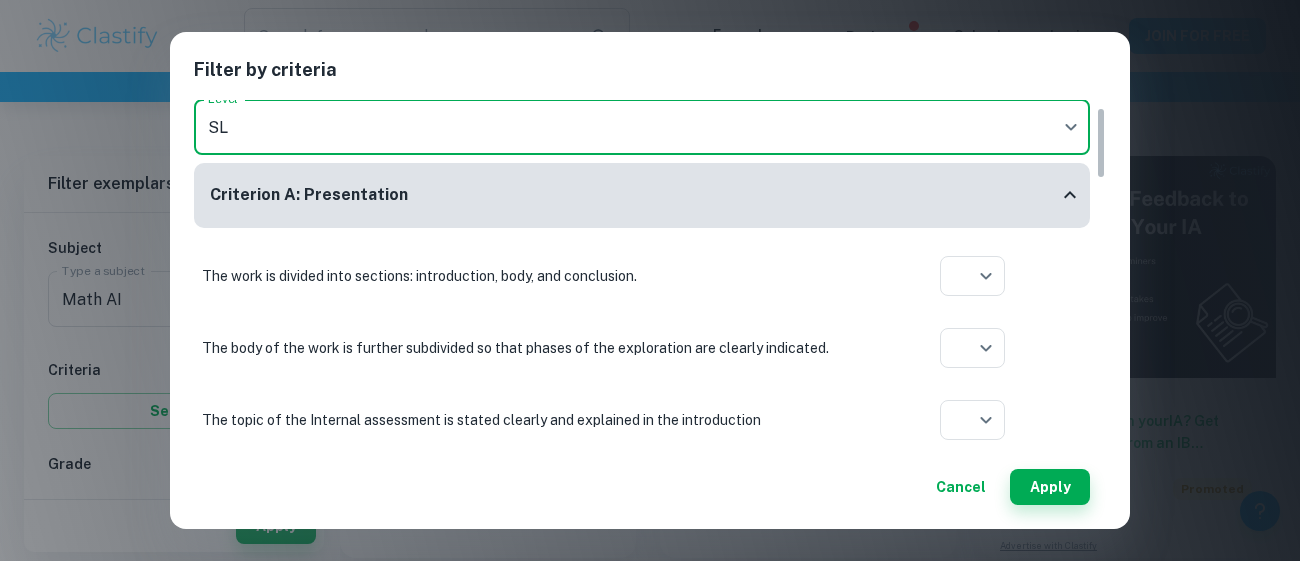 scroll, scrollTop: 44, scrollLeft: 0, axis: vertical 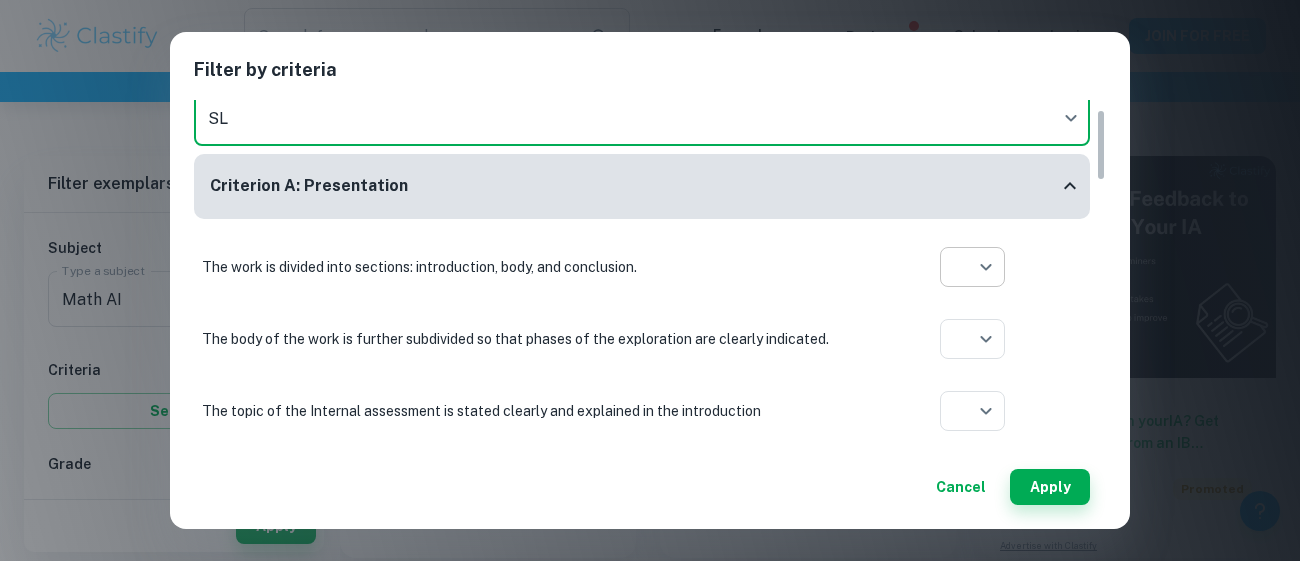 click on "We value your privacy We use cookies to enhance your browsing experience, serve personalised ads or content, and analyse our traffic. By clicking "Accept All", you consent to our use of cookies.   Cookie Policy Customise   Reject All   Accept All   Customise Consent Preferences   We use cookies to help you navigate efficiently and perform certain functions. You will find detailed information about all cookies under each consent category below. The cookies that are categorised as "Necessary" are stored on your browser as they are essential for enabling the basic functionalities of the site. ...  Show more For more information on how Google's third-party cookies operate and handle your data, see:   Google Privacy Policy Necessary Always Active Necessary cookies are required to enable the basic features of this site, such as providing secure log-in or adjusting your consent preferences. These cookies do not store any personally identifiable data. Functional Analytics Performance Advertisement Uncategorised" at bounding box center [650, -136] 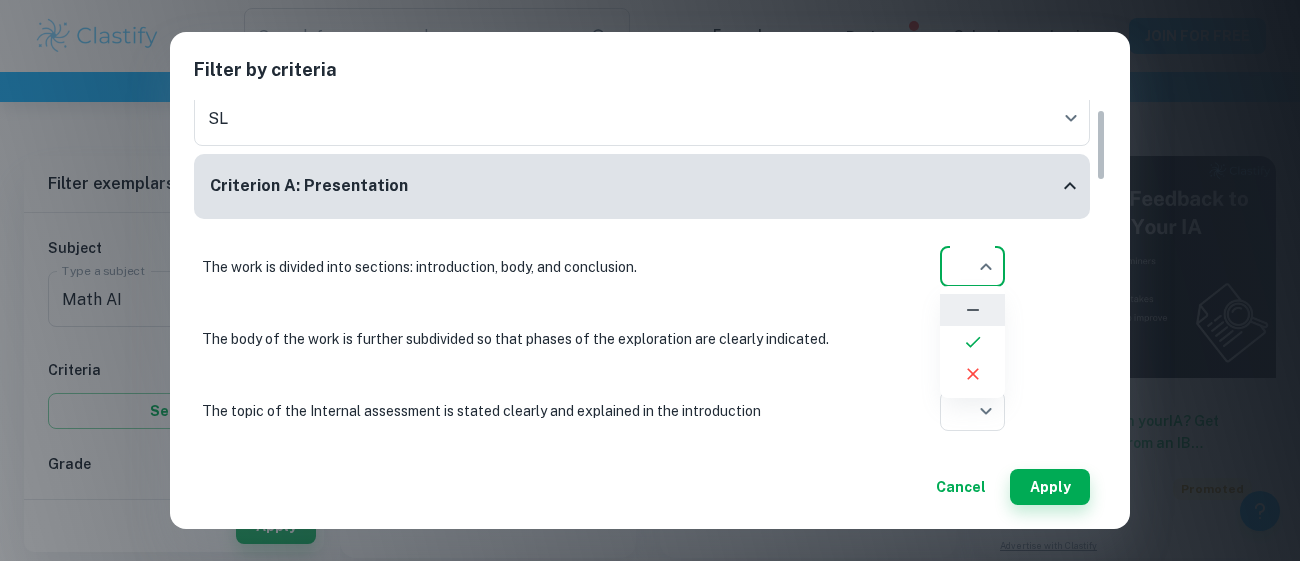 click at bounding box center (972, 342) 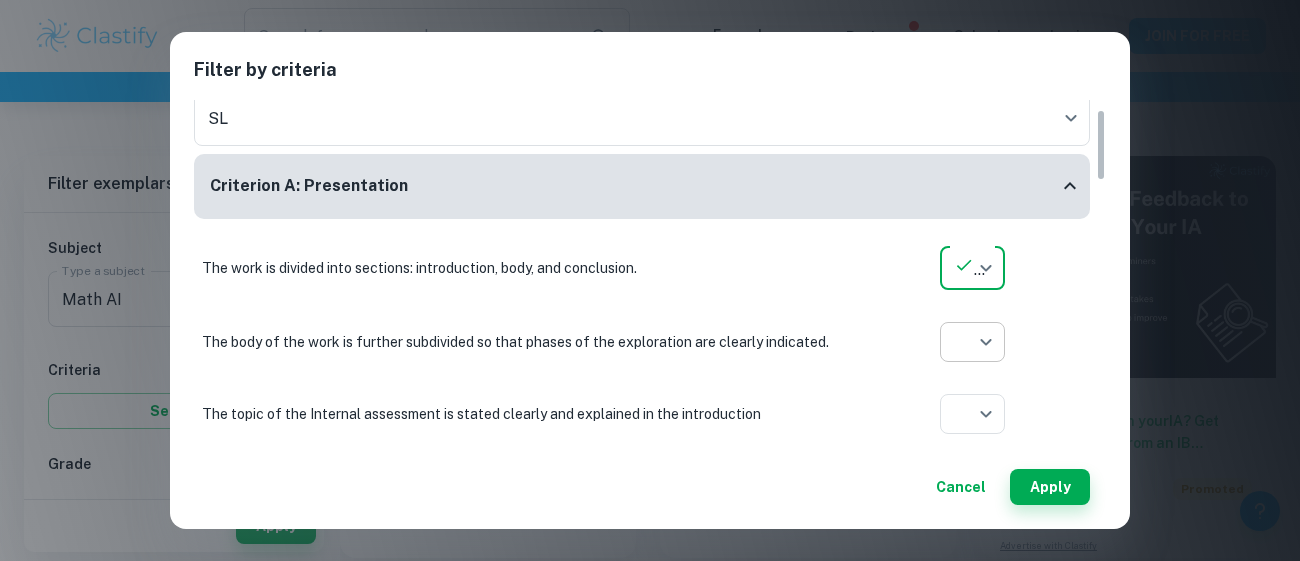 click on "We value your privacy We use cookies to enhance your browsing experience, serve personalised ads or content, and analyse our traffic. By clicking "Accept All", you consent to our use of cookies.   Cookie Policy Customise   Reject All   Accept All   Customise Consent Preferences   We use cookies to help you navigate efficiently and perform certain functions. You will find detailed information about all cookies under each consent category below. The cookies that are categorised as "Necessary" are stored on your browser as they are essential for enabling the basic functionalities of the site. ...  Show more For more information on how Google's third-party cookies operate and handle your data, see:   Google Privacy Policy Necessary Always Active Necessary cookies are required to enable the basic features of this site, such as providing secure log-in or adjusting your consent preferences. These cookies do not store any personally identifiable data. Functional Analytics Performance Advertisement Uncategorised" at bounding box center (650, -136) 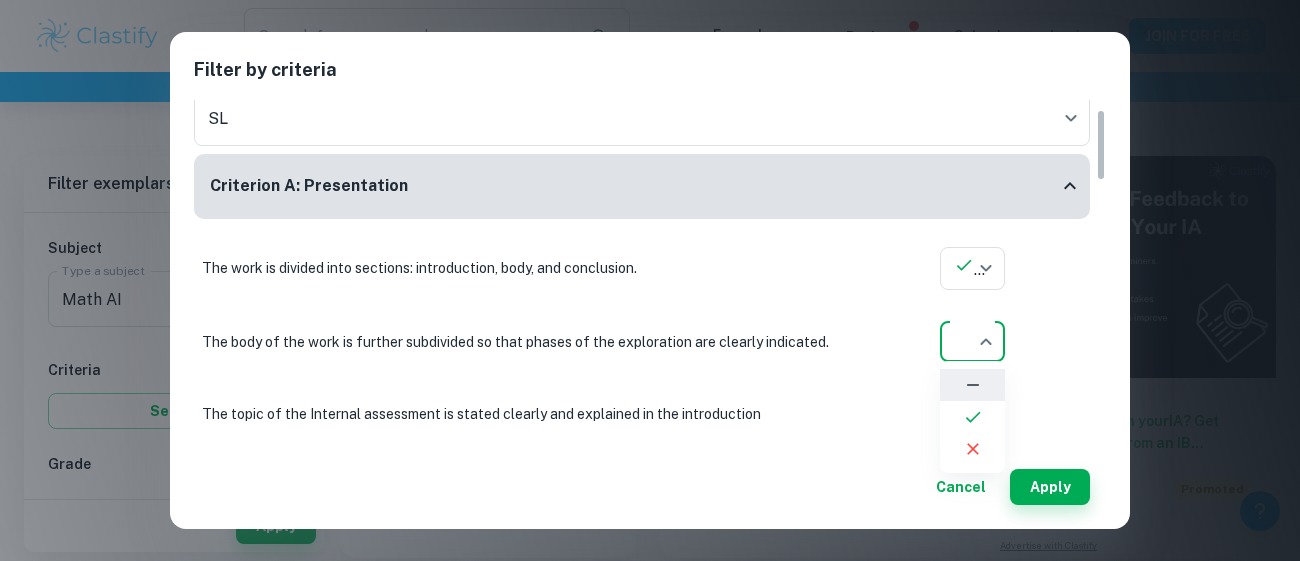 click at bounding box center [972, 417] 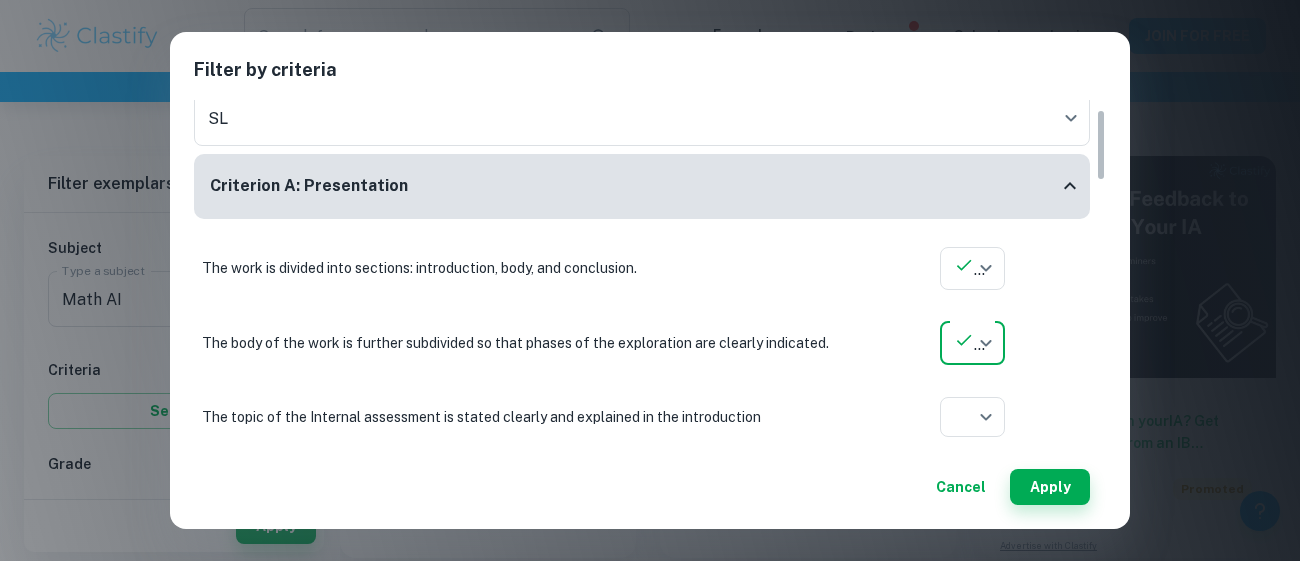 type on "yes" 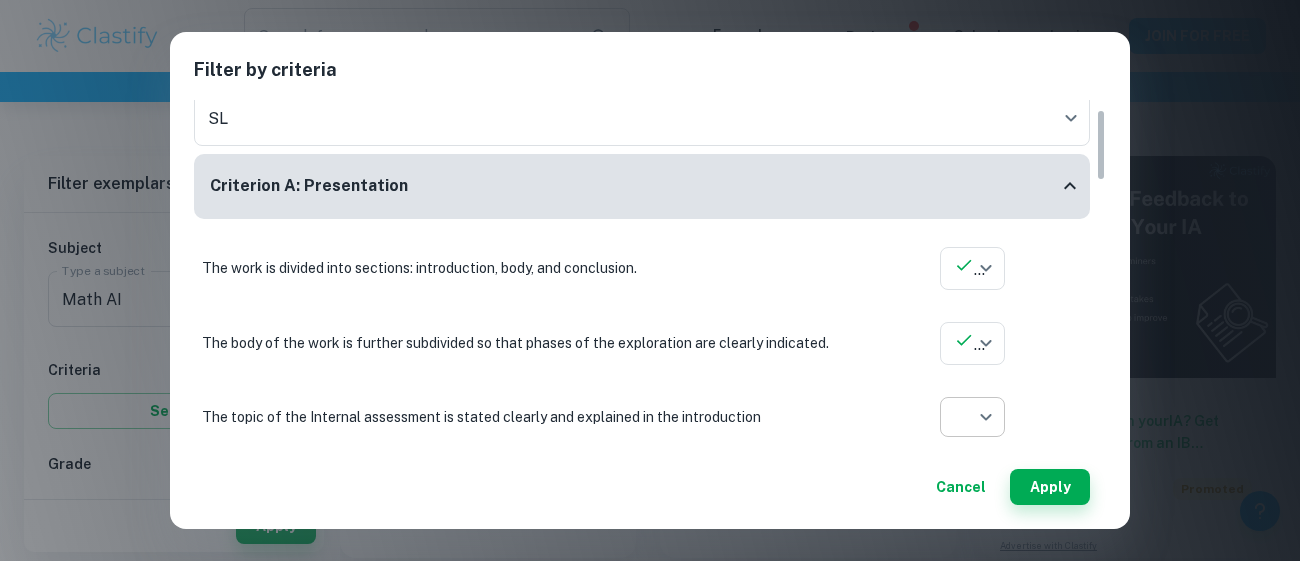 click on "We value your privacy We use cookies to enhance your browsing experience, serve personalised ads or content, and analyse our traffic. By clicking "Accept All", you consent to our use of cookies.   Cookie Policy Customise   Reject All   Accept All   Customise Consent Preferences   We use cookies to help you navigate efficiently and perform certain functions. You will find detailed information about all cookies under each consent category below. The cookies that are categorised as "Necessary" are stored on your browser as they are essential for enabling the basic functionalities of the site. ...  Show more For more information on how Google's third-party cookies operate and handle your data, see:   Google Privacy Policy Necessary Always Active Necessary cookies are required to enable the basic features of this site, such as providing secure log-in or adjusting your consent preferences. These cookies do not store any personally identifiable data. Functional Analytics Performance Advertisement Uncategorised" at bounding box center (650, -136) 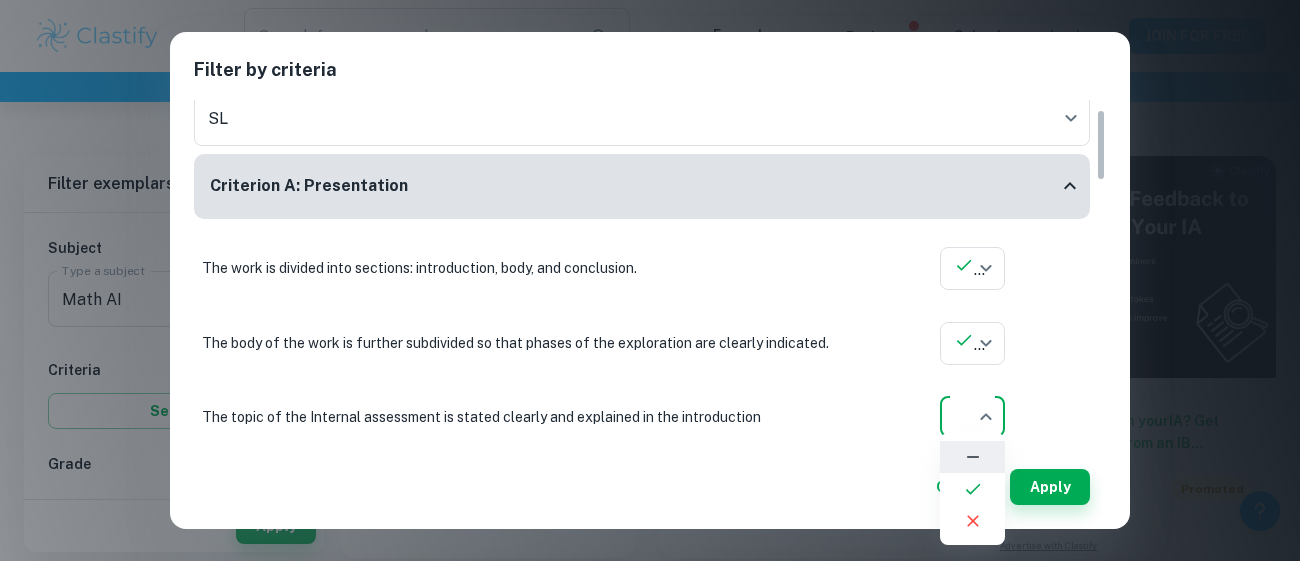 click 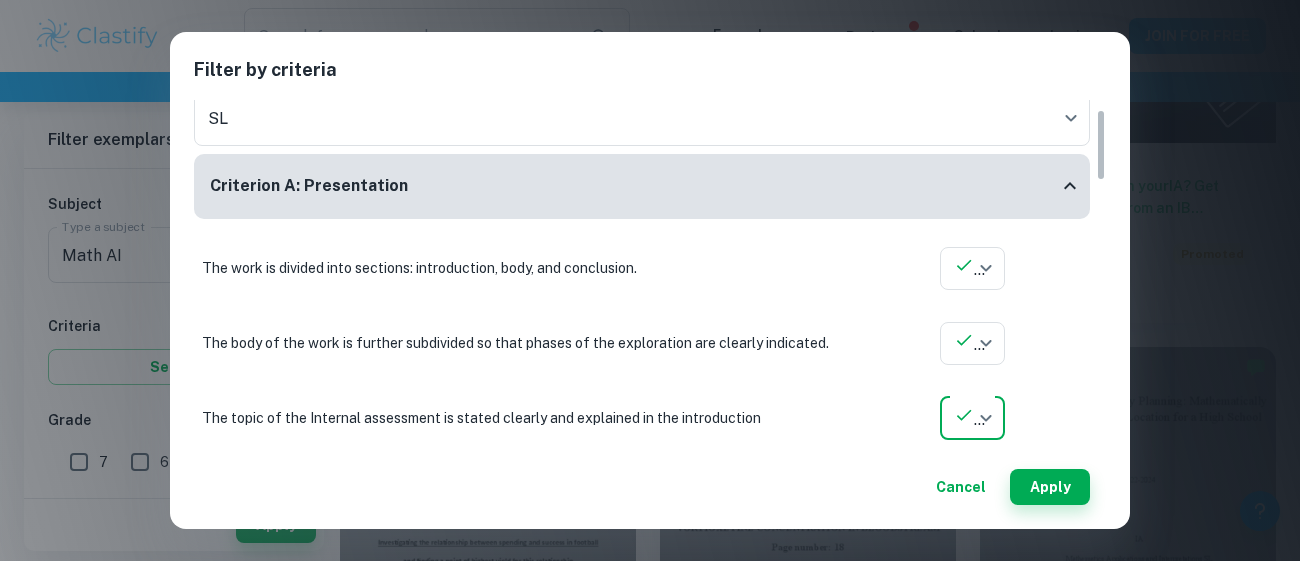 scroll, scrollTop: 787, scrollLeft: 0, axis: vertical 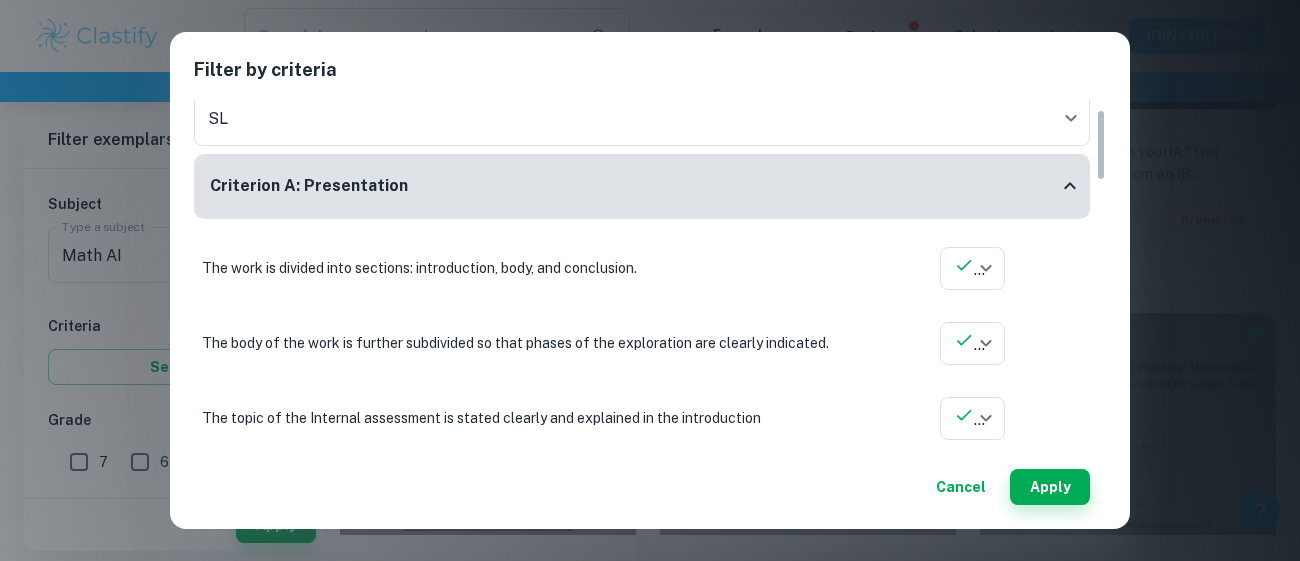 drag, startPoint x: 1096, startPoint y: 165, endPoint x: 1102, endPoint y: 188, distance: 23.769728 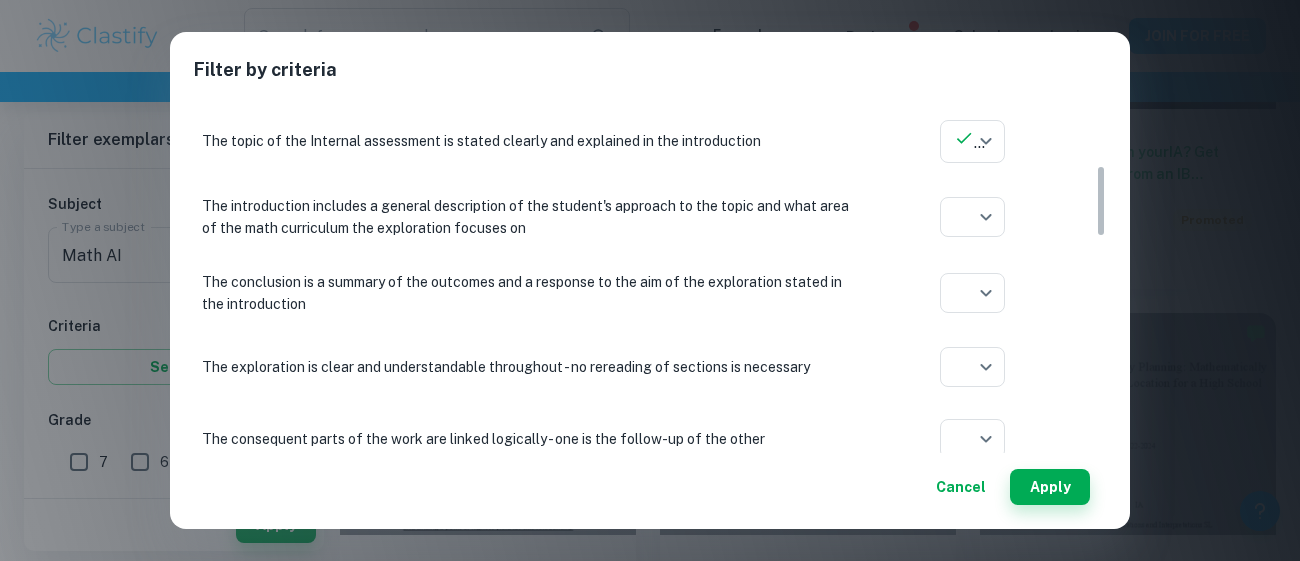 drag, startPoint x: 1103, startPoint y: 159, endPoint x: 1097, endPoint y: 219, distance: 60.299255 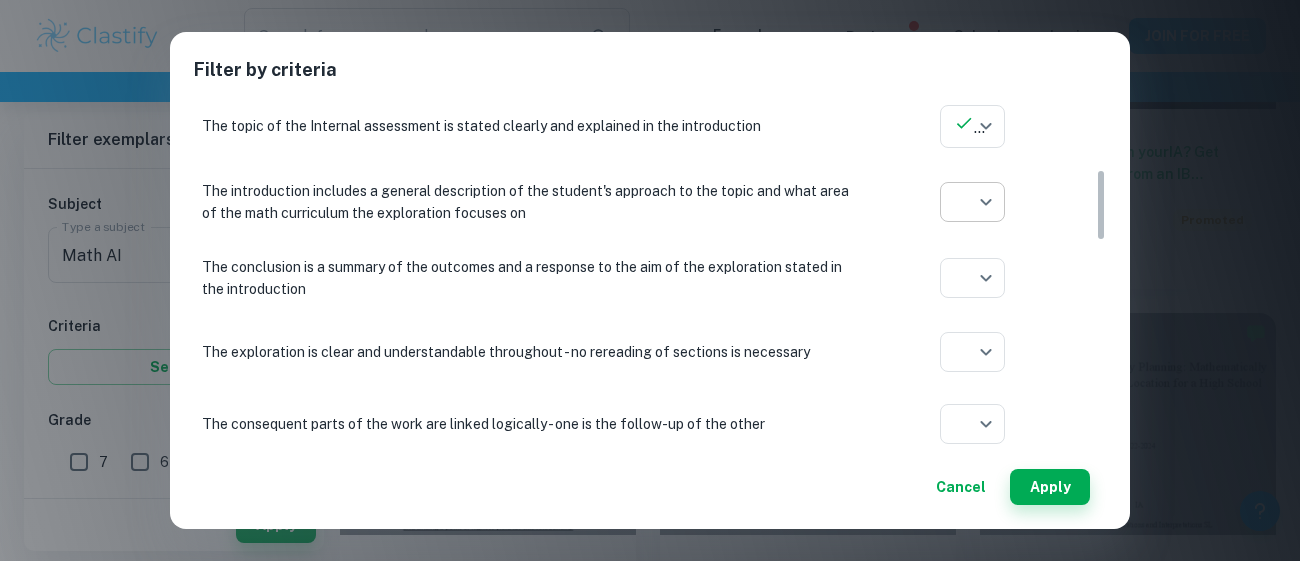 click on "We value your privacy We use cookies to enhance your browsing experience, serve personalised ads or content, and analyse our traffic. By clicking "Accept All", you consent to our use of cookies.   Cookie Policy Customise   Reject All   Accept All   Customise Consent Preferences   We use cookies to help you navigate efficiently and perform certain functions. You will find detailed information about all cookies under each consent category below. The cookies that are categorised as "Necessary" are stored on your browser as they are essential for enabling the basic functionalities of the site. ...  Show more For more information on how Google's third-party cookies operate and handle your data, see:   Google Privacy Policy Necessary Always Active Necessary cookies are required to enable the basic features of this site, such as providing secure log-in or adjusting your consent preferences. These cookies do not store any personally identifiable data. Functional Analytics Performance Advertisement Uncategorised" at bounding box center [650, -405] 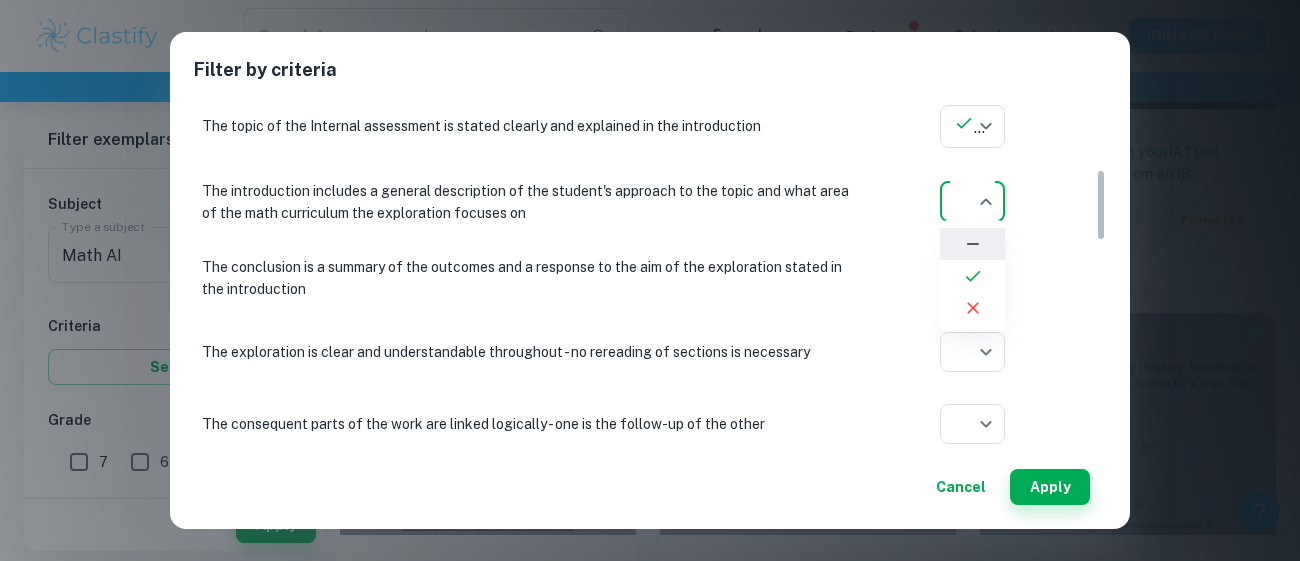 click at bounding box center (972, 276) 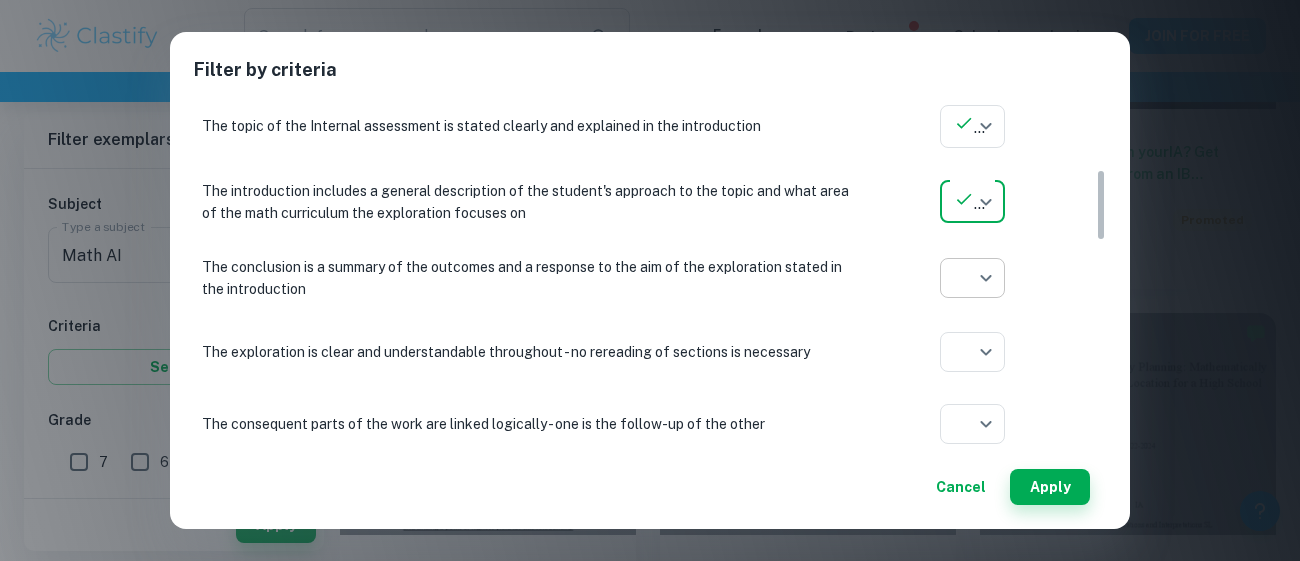 click on "We value your privacy We use cookies to enhance your browsing experience, serve personalised ads or content, and analyse our traffic. By clicking "Accept All", you consent to our use of cookies.   Cookie Policy Customise   Reject All   Accept All   Customise Consent Preferences   We use cookies to help you navigate efficiently and perform certain functions. You will find detailed information about all cookies under each consent category below. The cookies that are categorised as "Necessary" are stored on your browser as they are essential for enabling the basic functionalities of the site. ...  Show more For more information on how Google's third-party cookies operate and handle your data, see:   Google Privacy Policy Necessary Always Active Necessary cookies are required to enable the basic features of this site, such as providing secure log-in or adjusting your consent preferences. These cookies do not store any personally identifiable data. Functional Analytics Performance Advertisement Uncategorised" at bounding box center [650, -405] 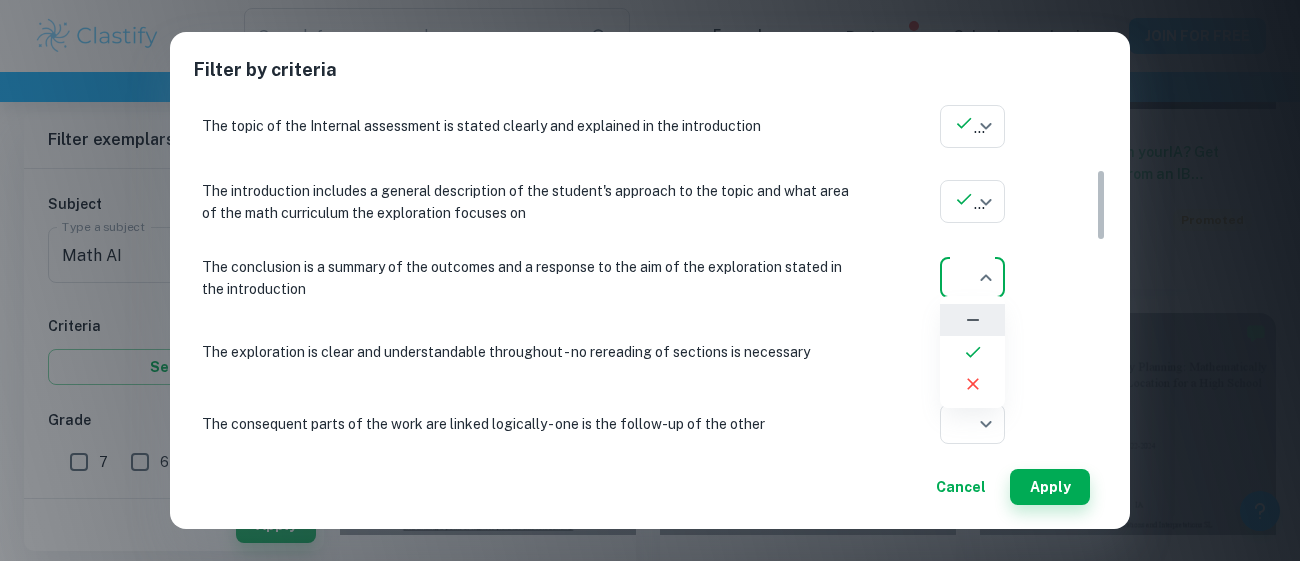 click 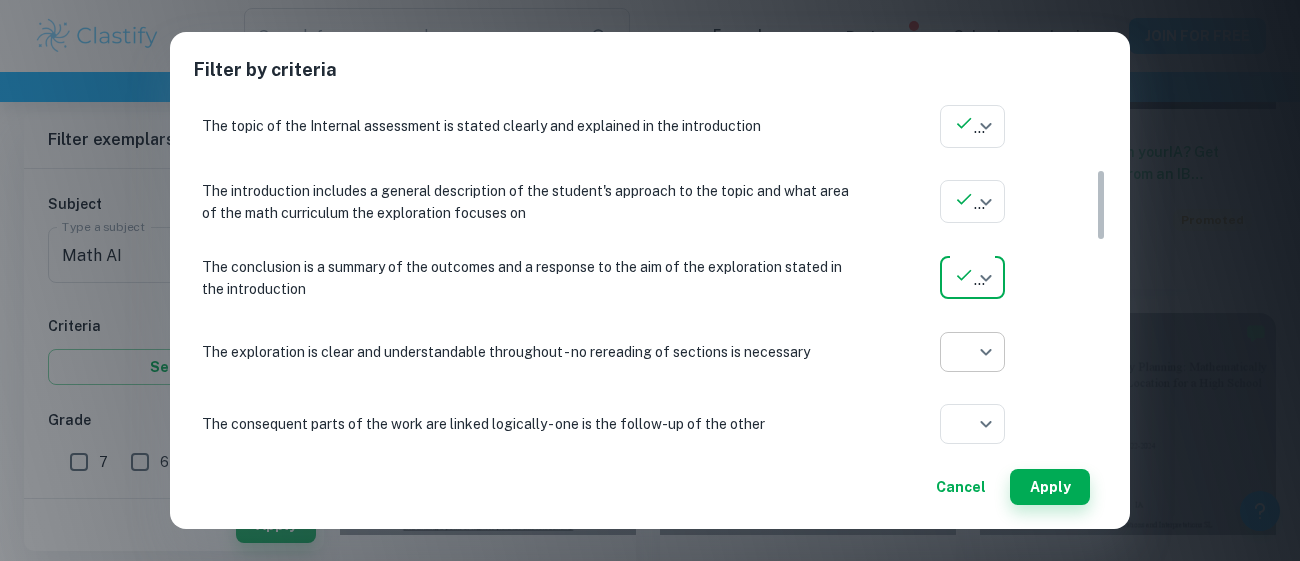 click on "We value your privacy We use cookies to enhance your browsing experience, serve personalised ads or content, and analyse our traffic. By clicking "Accept All", you consent to our use of cookies.   Cookie Policy Customise   Reject All   Accept All   Customise Consent Preferences   We use cookies to help you navigate efficiently and perform certain functions. You will find detailed information about all cookies under each consent category below. The cookies that are categorised as "Necessary" are stored on your browser as they are essential for enabling the basic functionalities of the site. ...  Show more For more information on how Google's third-party cookies operate and handle your data, see:   Google Privacy Policy Necessary Always Active Necessary cookies are required to enable the basic features of this site, such as providing secure log-in or adjusting your consent preferences. These cookies do not store any personally identifiable data. Functional Analytics Performance Advertisement Uncategorised" at bounding box center (650, -405) 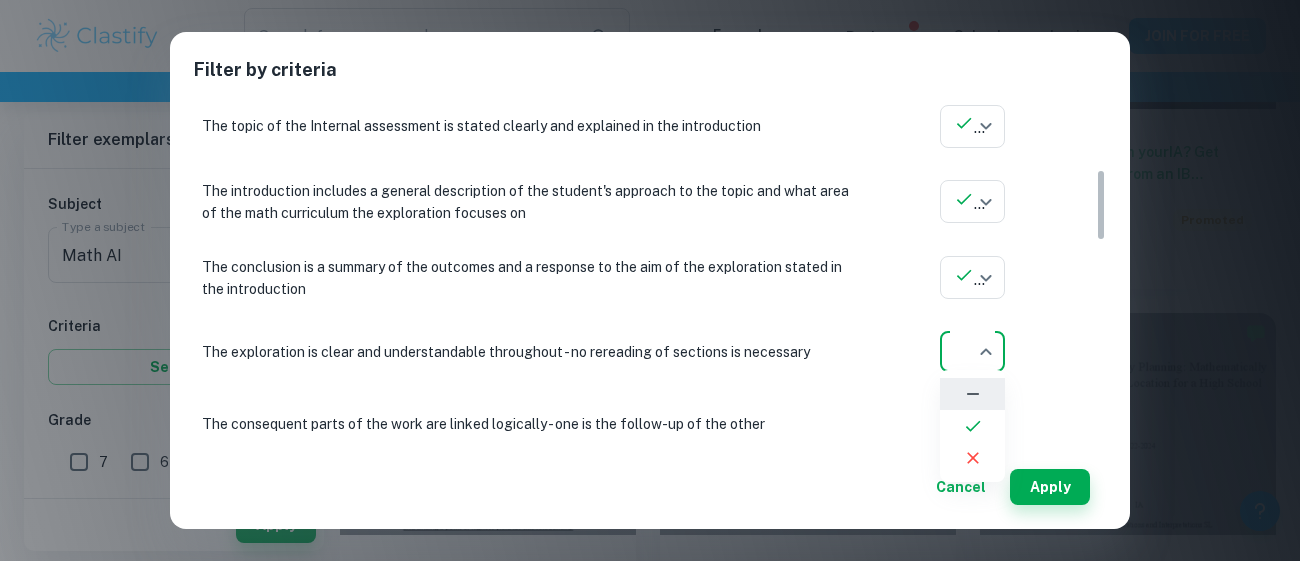 click 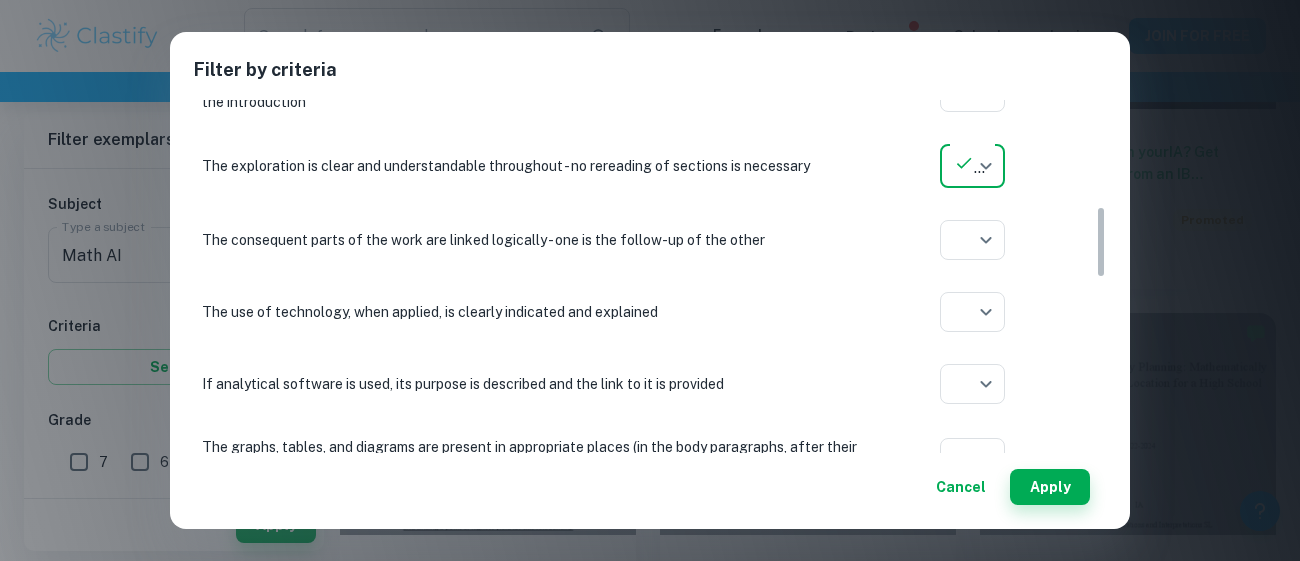 scroll, scrollTop: 519, scrollLeft: 0, axis: vertical 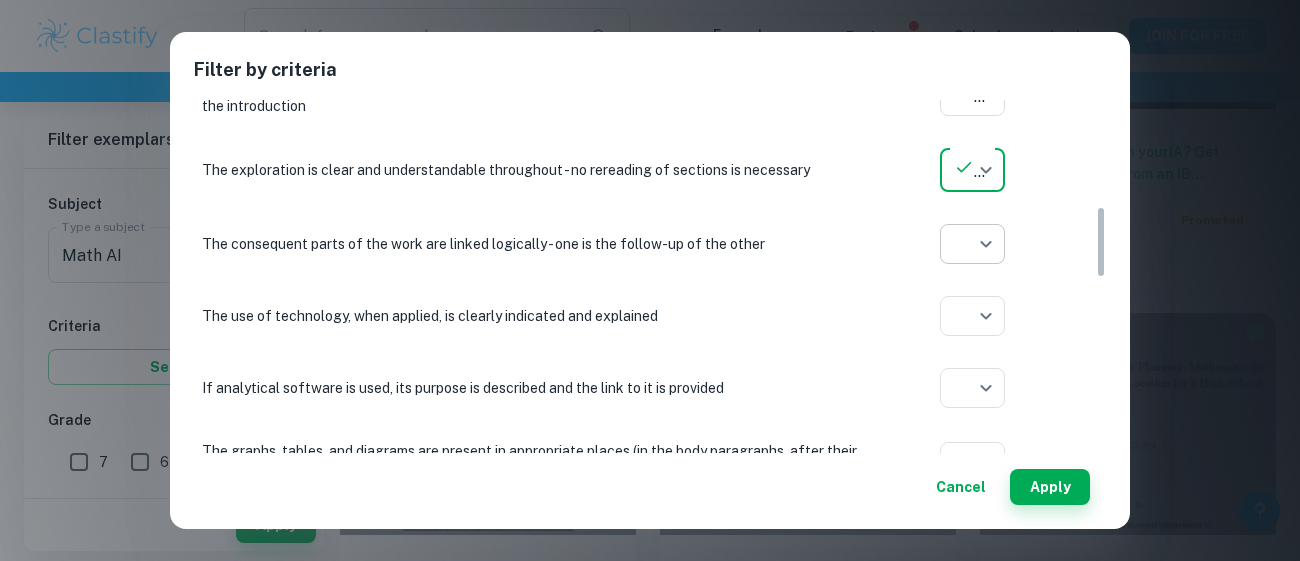 click on "We value your privacy We use cookies to enhance your browsing experience, serve personalised ads or content, and analyse our traffic. By clicking "Accept All", you consent to our use of cookies.   Cookie Policy Customise   Reject All   Accept All   Customise Consent Preferences   We use cookies to help you navigate efficiently and perform certain functions. You will find detailed information about all cookies under each consent category below. The cookies that are categorised as "Necessary" are stored on your browser as they are essential for enabling the basic functionalities of the site. ...  Show more For more information on how Google's third-party cookies operate and handle your data, see:   Google Privacy Policy Necessary Always Active Necessary cookies are required to enable the basic features of this site, such as providing secure log-in or adjusting your consent preferences. These cookies do not store any personally identifiable data. Functional Analytics Performance Advertisement Uncategorised" at bounding box center (650, -405) 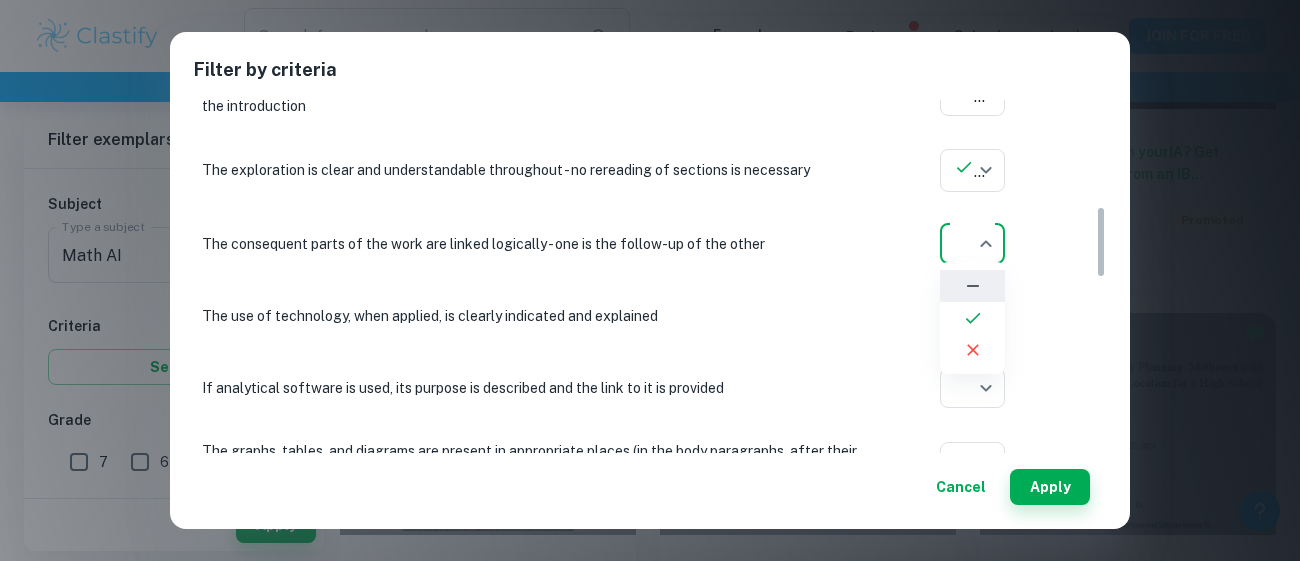 click at bounding box center [972, 318] 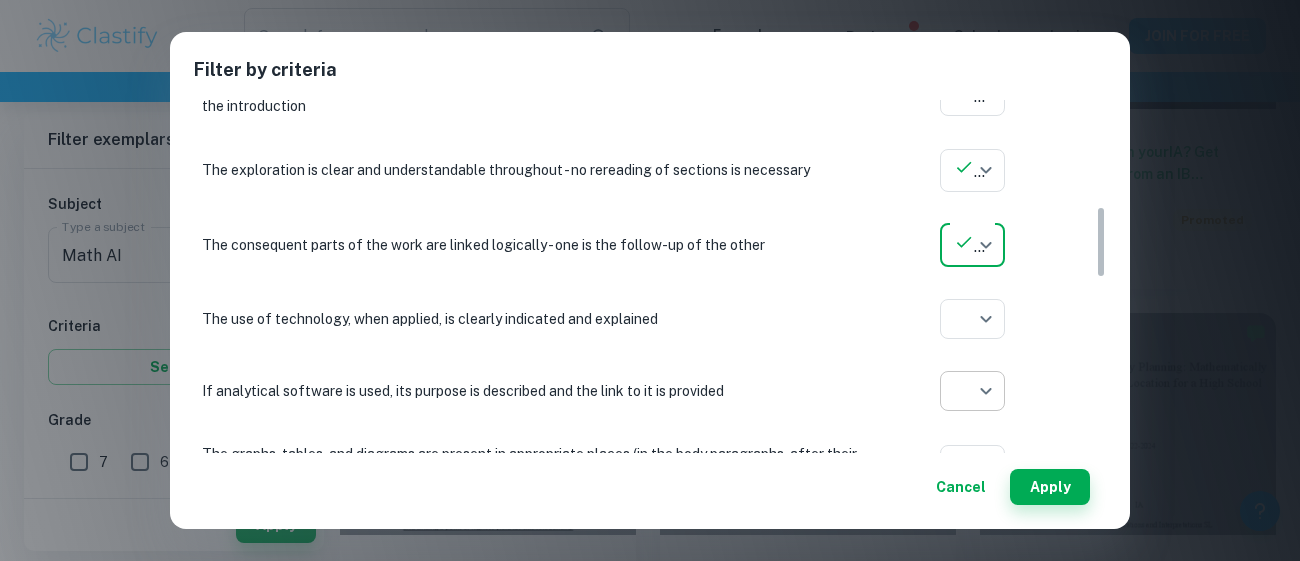 click on "We value your privacy We use cookies to enhance your browsing experience, serve personalised ads or content, and analyse our traffic. By clicking "Accept All", you consent to our use of cookies.   Cookie Policy Customise   Reject All   Accept All   Customise Consent Preferences   We use cookies to help you navigate efficiently and perform certain functions. You will find detailed information about all cookies under each consent category below. The cookies that are categorised as "Necessary" are stored on your browser as they are essential for enabling the basic functionalities of the site. ...  Show more For more information on how Google's third-party cookies operate and handle your data, see:   Google Privacy Policy Necessary Always Active Necessary cookies are required to enable the basic features of this site, such as providing secure log-in or adjusting your consent preferences. These cookies do not store any personally identifiable data. Functional Analytics Performance Advertisement Uncategorised" at bounding box center (650, -405) 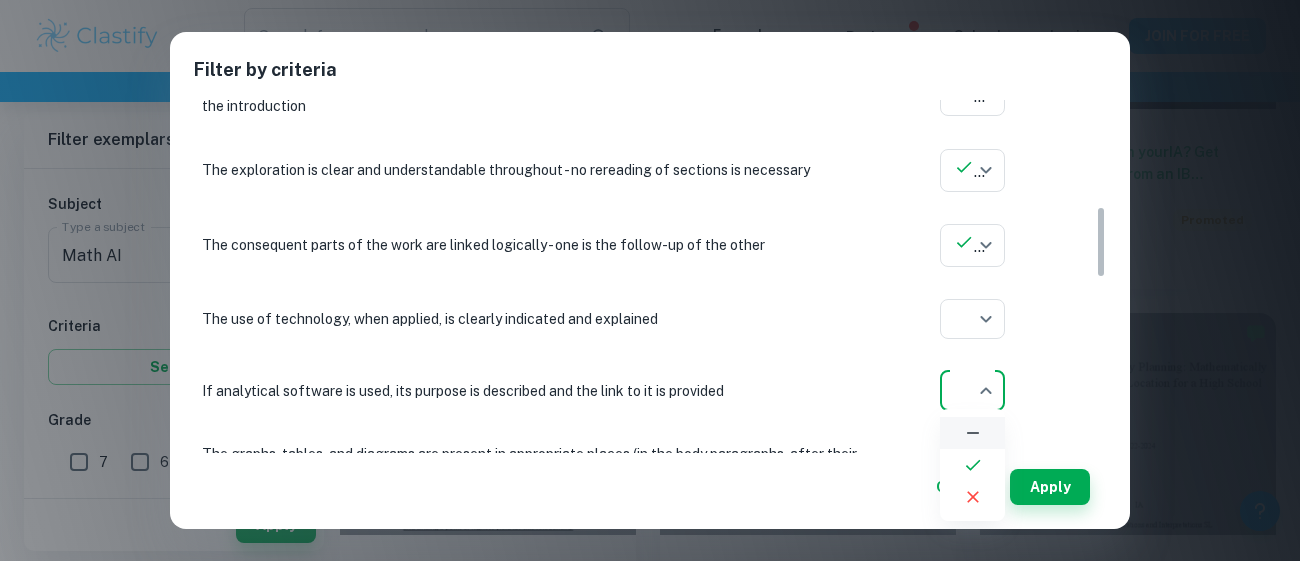 click 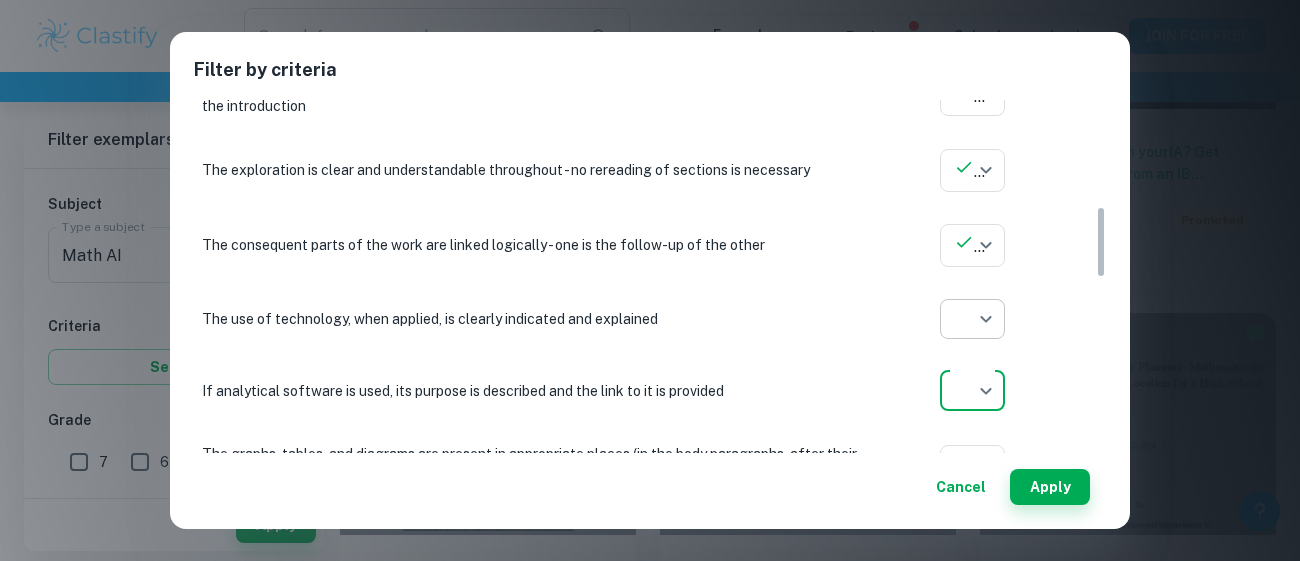 click on "We value your privacy We use cookies to enhance your browsing experience, serve personalised ads or content, and analyse our traffic. By clicking "Accept All", you consent to our use of cookies.   Cookie Policy Customise   Reject All   Accept All   Customise Consent Preferences   We use cookies to help you navigate efficiently and perform certain functions. You will find detailed information about all cookies under each consent category below. The cookies that are categorised as "Necessary" are stored on your browser as they are essential for enabling the basic functionalities of the site. ...  Show more For more information on how Google's third-party cookies operate and handle your data, see:   Google Privacy Policy Necessary Always Active Necessary cookies are required to enable the basic features of this site, such as providing secure log-in or adjusting your consent preferences. These cookies do not store any personally identifiable data. Functional Analytics Performance Advertisement Uncategorised" at bounding box center (650, -405) 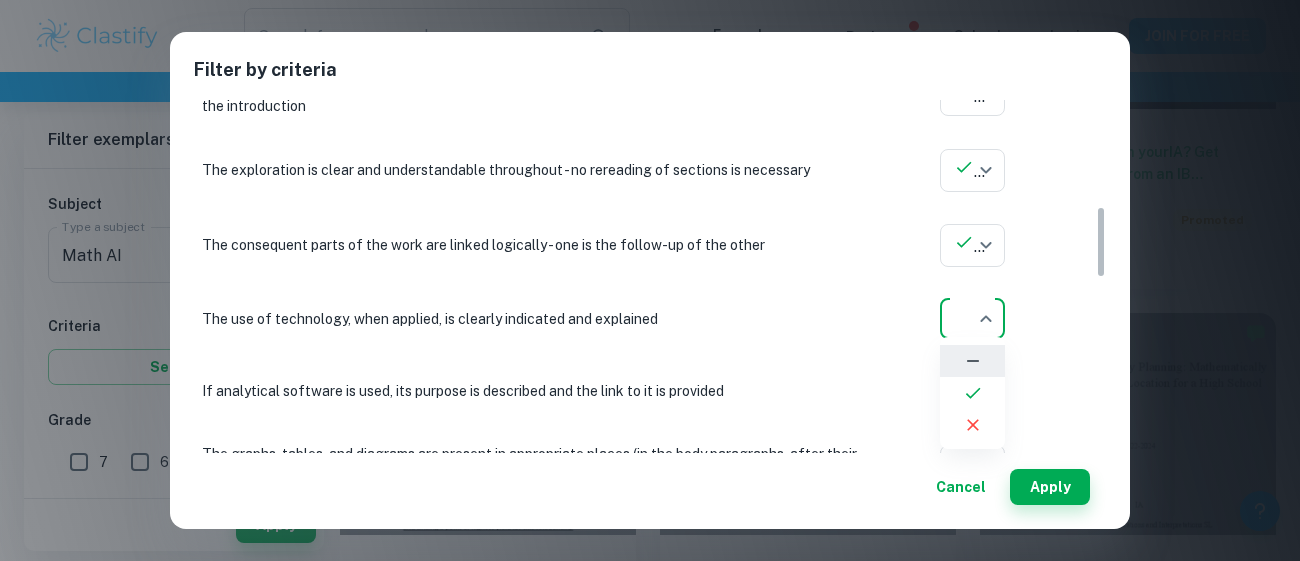 click at bounding box center [972, 393] 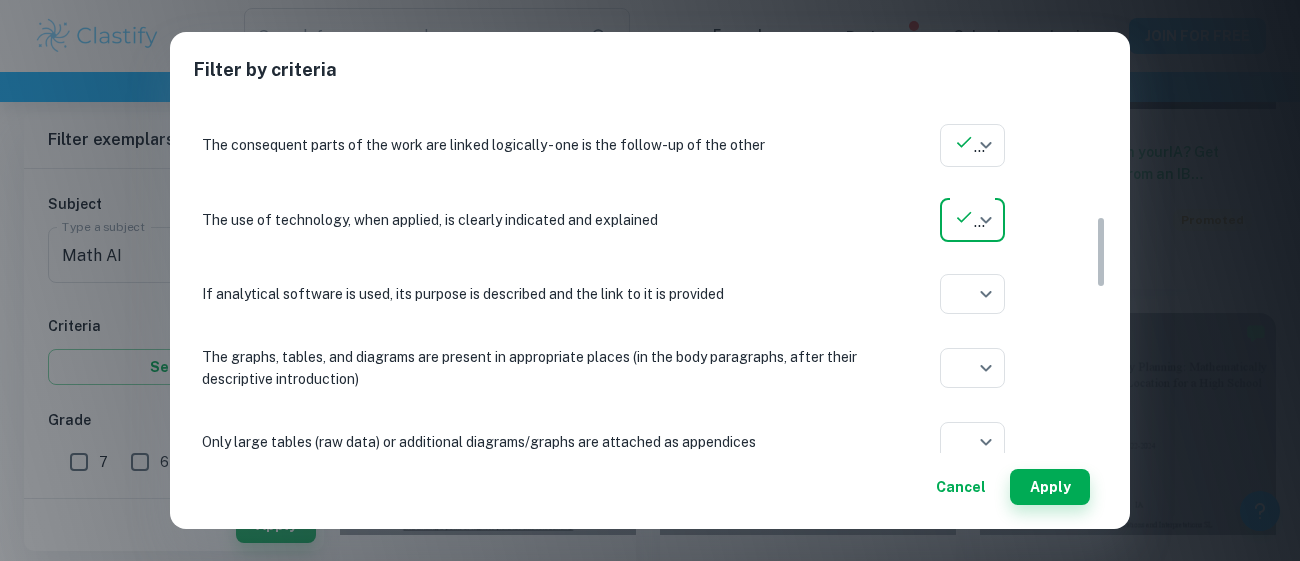 scroll, scrollTop: 623, scrollLeft: 0, axis: vertical 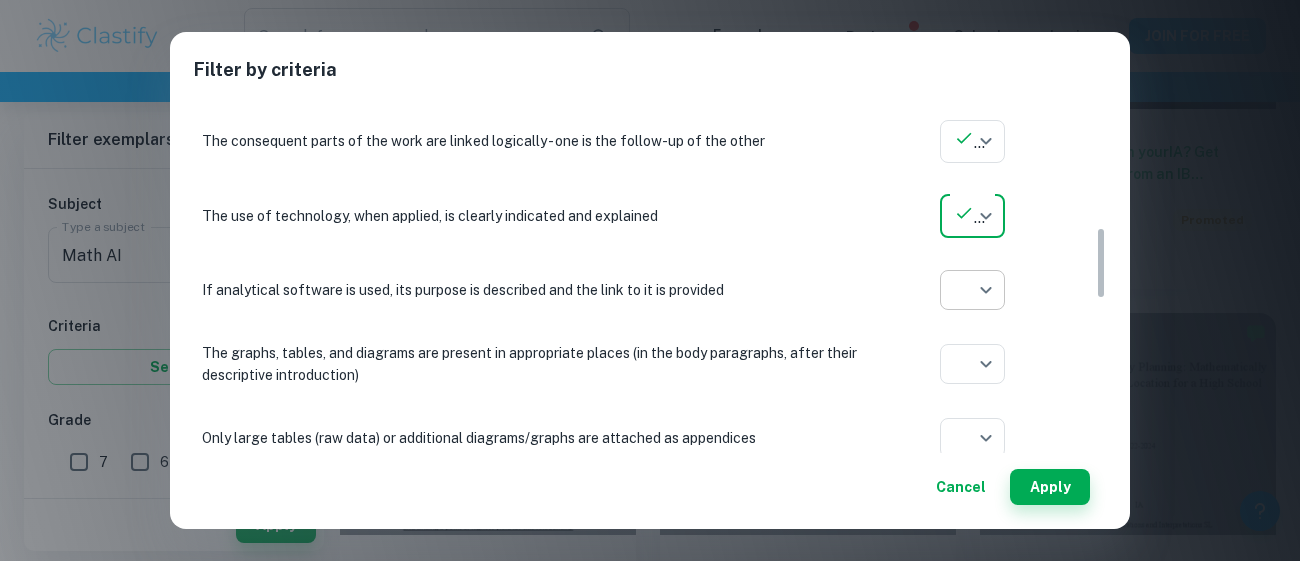 click on "We value your privacy We use cookies to enhance your browsing experience, serve personalised ads or content, and analyse our traffic. By clicking "Accept All", you consent to our use of cookies.   Cookie Policy Customise   Reject All   Accept All   Customise Consent Preferences   We use cookies to help you navigate efficiently and perform certain functions. You will find detailed information about all cookies under each consent category below. The cookies that are categorised as "Necessary" are stored on your browser as they are essential for enabling the basic functionalities of the site. ...  Show more For more information on how Google's third-party cookies operate and handle your data, see:   Google Privacy Policy Necessary Always Active Necessary cookies are required to enable the basic features of this site, such as providing secure log-in or adjusting your consent preferences. These cookies do not store any personally identifiable data. Functional Analytics Performance Advertisement Uncategorised" at bounding box center [650, -405] 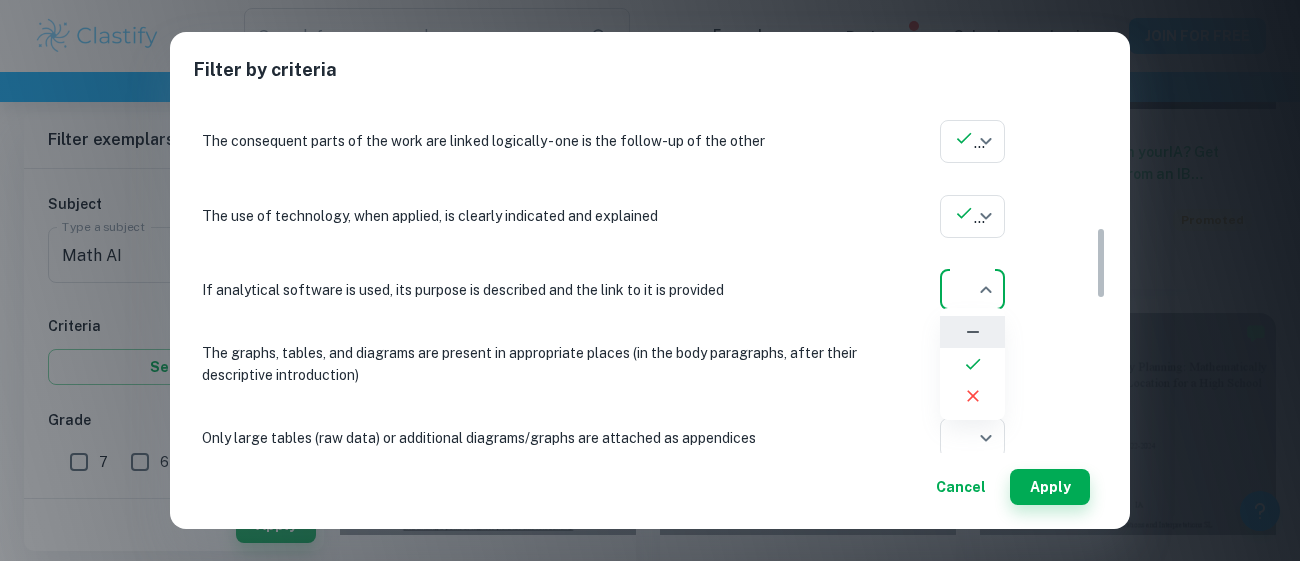 click at bounding box center (972, 364) 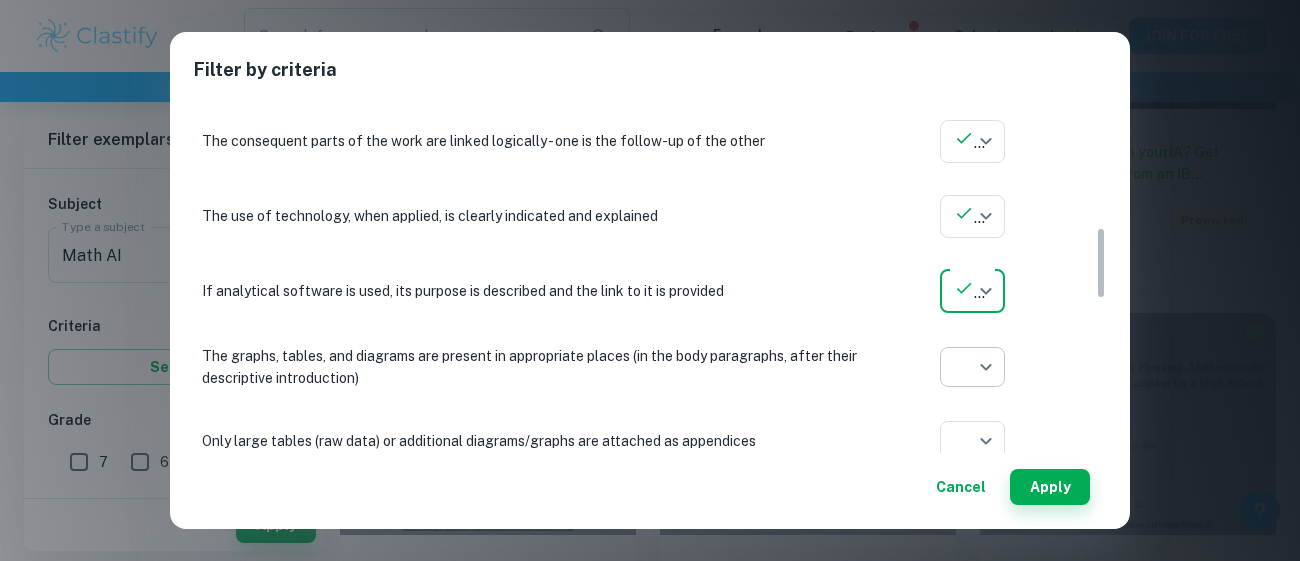 click on "We value your privacy We use cookies to enhance your browsing experience, serve personalised ads or content, and analyse our traffic. By clicking "Accept All", you consent to our use of cookies.   Cookie Policy Customise   Reject All   Accept All   Customise Consent Preferences   We use cookies to help you navigate efficiently and perform certain functions. You will find detailed information about all cookies under each consent category below. The cookies that are categorised as "Necessary" are stored on your browser as they are essential for enabling the basic functionalities of the site. ...  Show more For more information on how Google's third-party cookies operate and handle your data, see:   Google Privacy Policy Necessary Always Active Necessary cookies are required to enable the basic features of this site, such as providing secure log-in or adjusting your consent preferences. These cookies do not store any personally identifiable data. Functional Analytics Performance Advertisement Uncategorised" at bounding box center [650, -405] 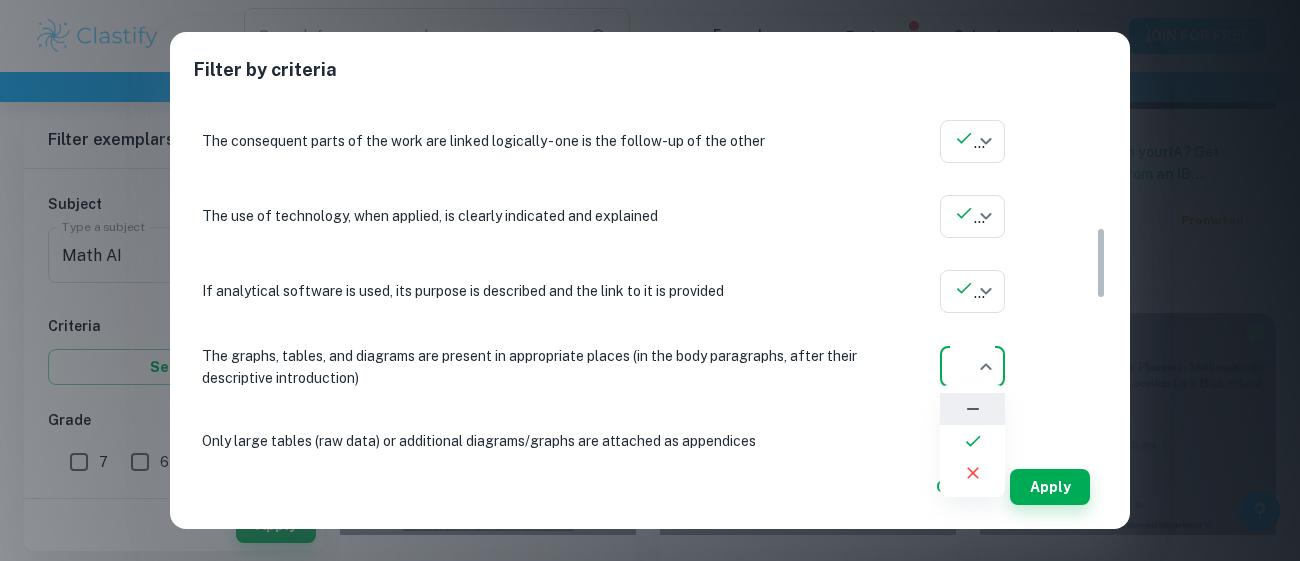 click at bounding box center [972, 441] 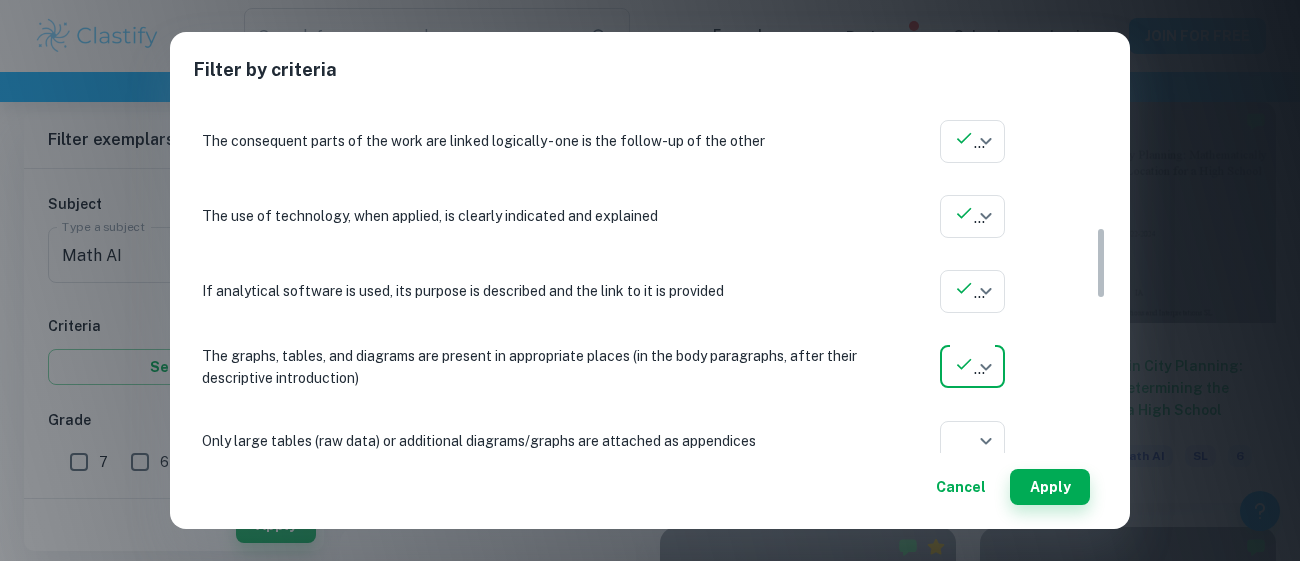 scroll, scrollTop: 1000, scrollLeft: 0, axis: vertical 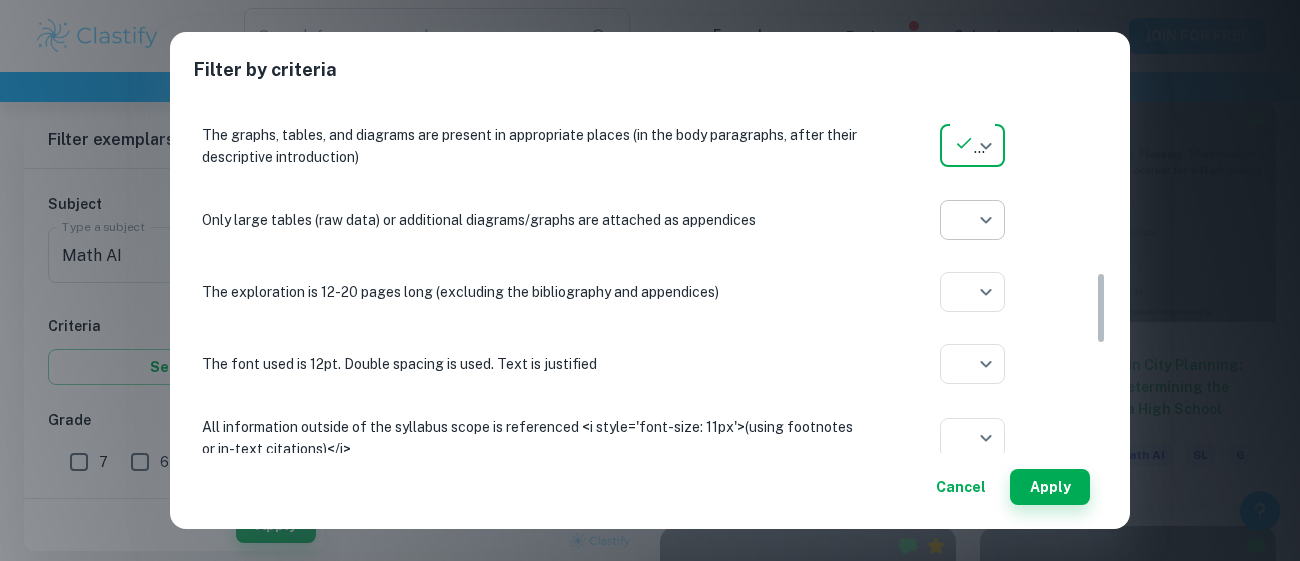 click on "We value your privacy We use cookies to enhance your browsing experience, serve personalised ads or content, and analyse our traffic. By clicking "Accept All", you consent to our use of cookies.   Cookie Policy Customise   Reject All   Accept All   Customise Consent Preferences   We use cookies to help you navigate efficiently and perform certain functions. You will find detailed information about all cookies under each consent category below. The cookies that are categorised as "Necessary" are stored on your browser as they are essential for enabling the basic functionalities of the site. ...  Show more For more information on how Google's third-party cookies operate and handle your data, see:   Google Privacy Policy Necessary Always Active Necessary cookies are required to enable the basic features of this site, such as providing secure log-in or adjusting your consent preferences. These cookies do not store any personally identifiable data. Functional Analytics Performance Advertisement Uncategorised" at bounding box center [650, -618] 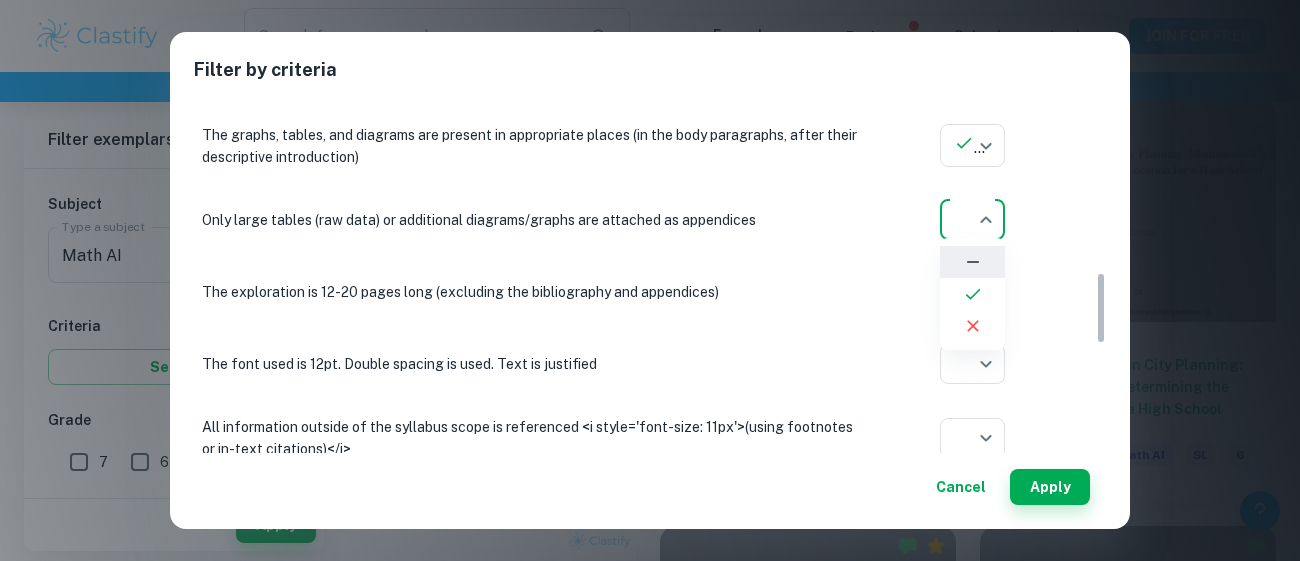 click 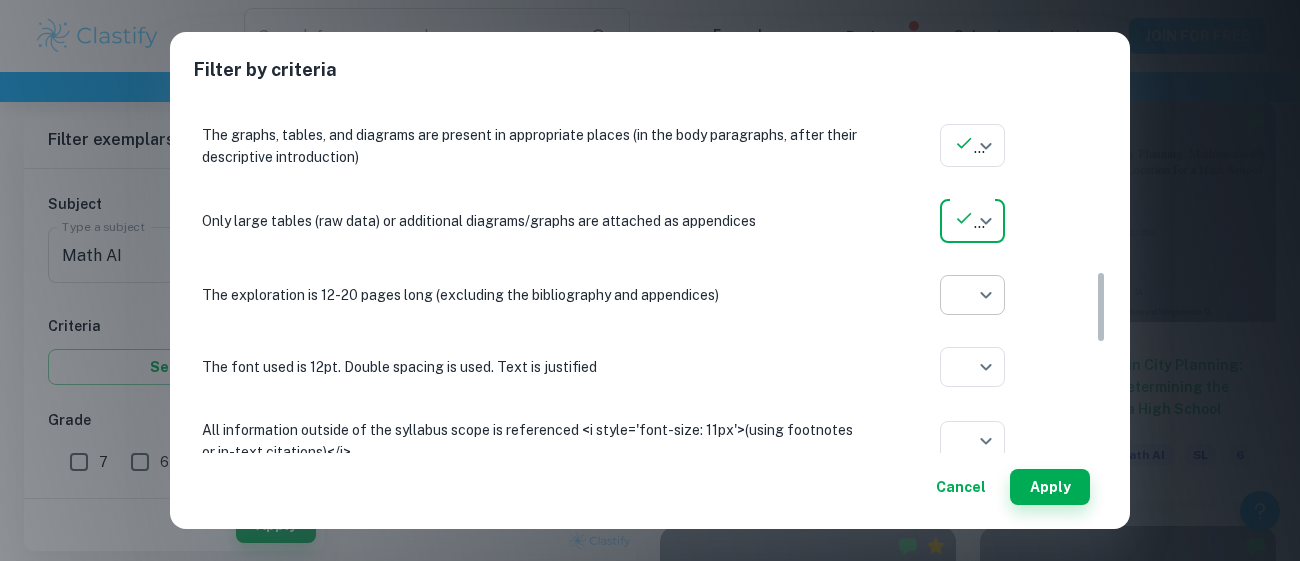 click on "We value your privacy We use cookies to enhance your browsing experience, serve personalised ads or content, and analyse our traffic. By clicking "Accept All", you consent to our use of cookies.   Cookie Policy Customise   Reject All   Accept All   Customise Consent Preferences   We use cookies to help you navigate efficiently and perform certain functions. You will find detailed information about all cookies under each consent category below. The cookies that are categorised as "Necessary" are stored on your browser as they are essential for enabling the basic functionalities of the site. ...  Show more For more information on how Google's third-party cookies operate and handle your data, see:   Google Privacy Policy Necessary Always Active Necessary cookies are required to enable the basic features of this site, such as providing secure log-in or adjusting your consent preferences. These cookies do not store any personally identifiable data. Functional Analytics Performance Advertisement Uncategorised" at bounding box center (650, -618) 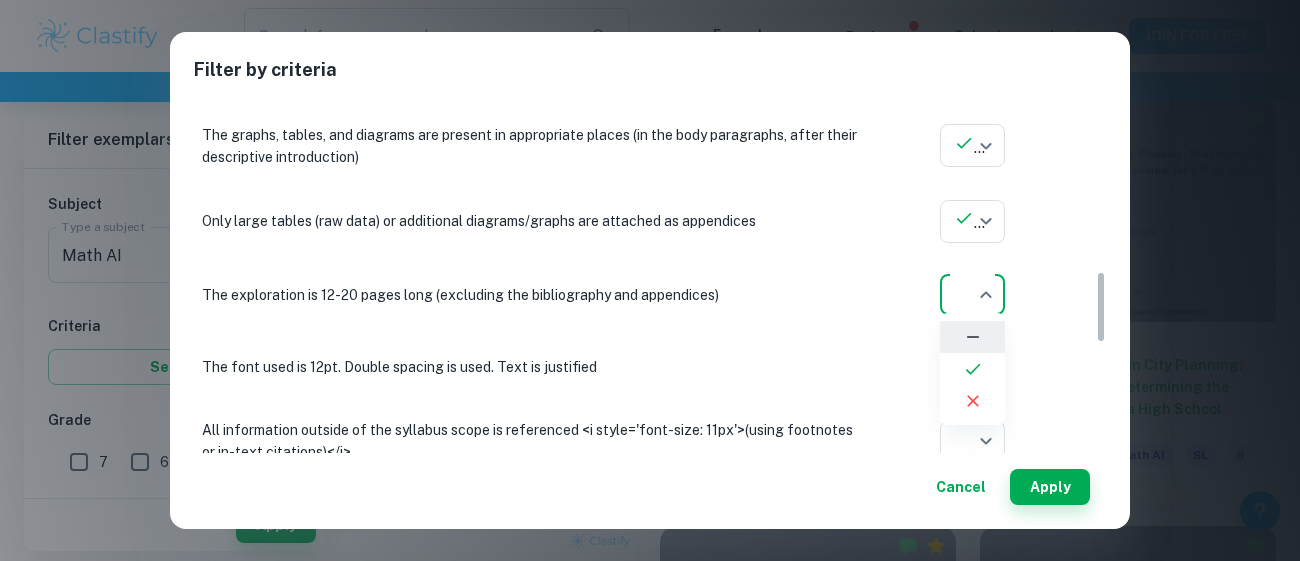 click at bounding box center [972, 369] 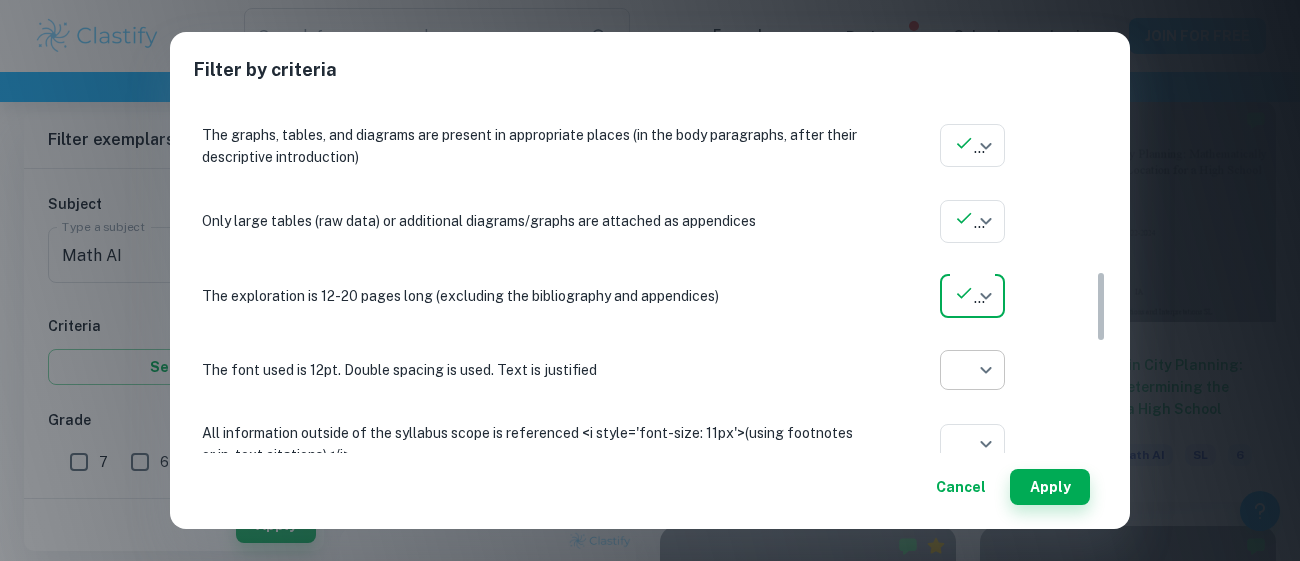 click on "We value your privacy We use cookies to enhance your browsing experience, serve personalised ads or content, and analyse our traffic. By clicking "Accept All", you consent to our use of cookies.   Cookie Policy Customise   Reject All   Accept All   Customise Consent Preferences   We use cookies to help you navigate efficiently and perform certain functions. You will find detailed information about all cookies under each consent category below. The cookies that are categorised as "Necessary" are stored on your browser as they are essential for enabling the basic functionalities of the site. ...  Show more For more information on how Google's third-party cookies operate and handle your data, see:   Google Privacy Policy Necessary Always Active Necessary cookies are required to enable the basic features of this site, such as providing secure log-in or adjusting your consent preferences. These cookies do not store any personally identifiable data. Functional Analytics Performance Advertisement Uncategorised" at bounding box center [650, -618] 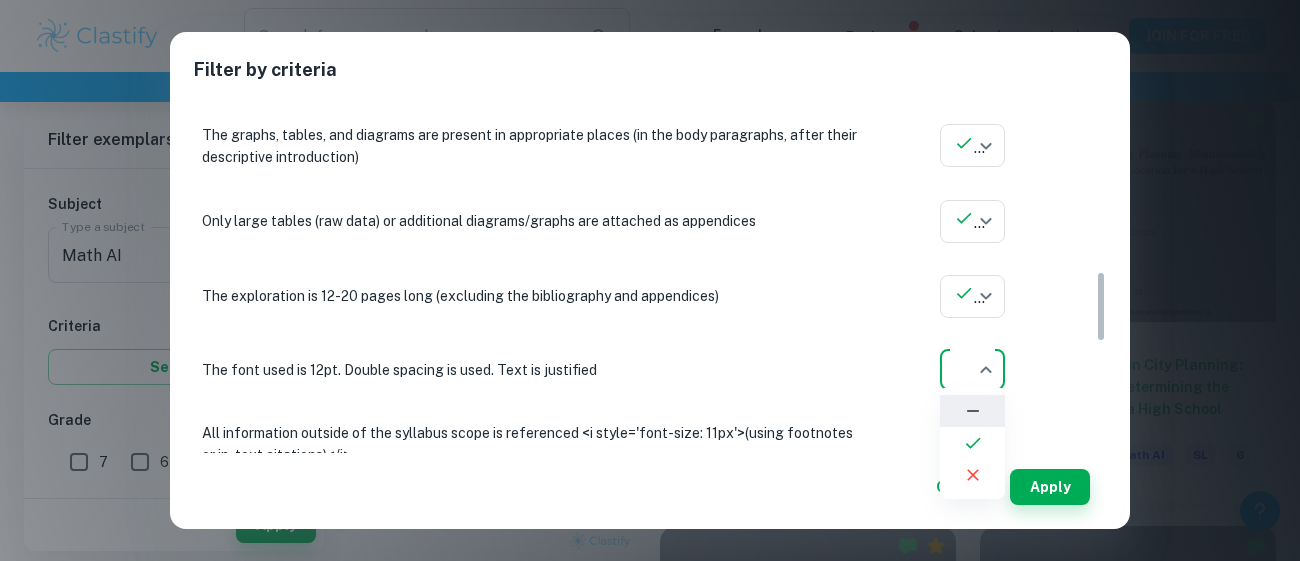 click at bounding box center [972, 443] 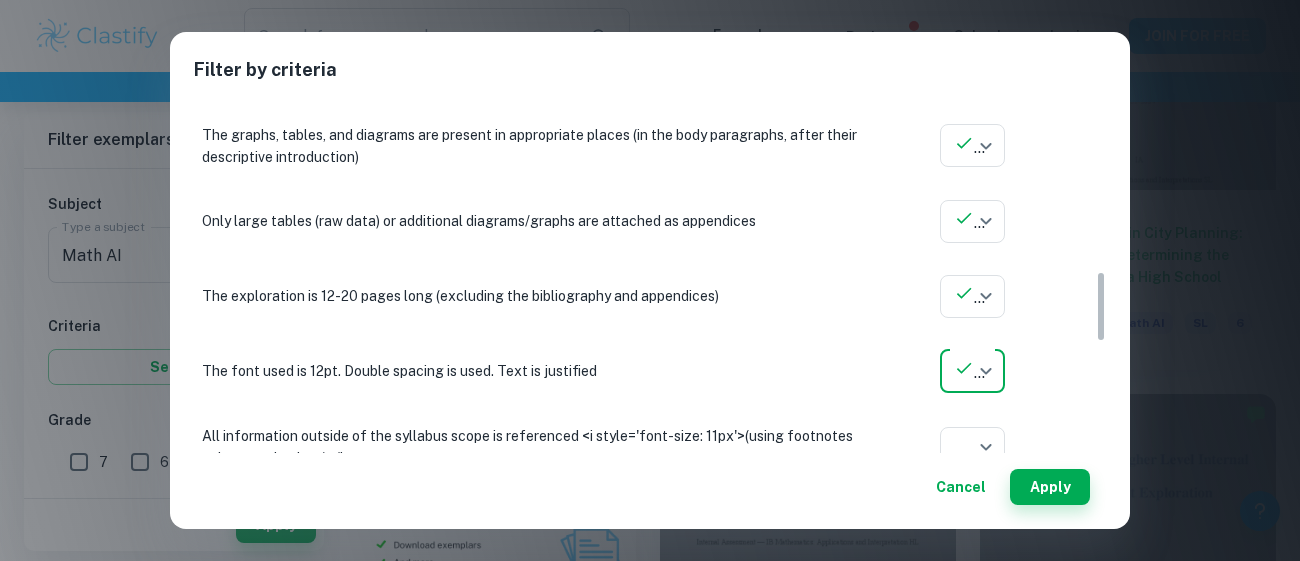 scroll, scrollTop: 1158, scrollLeft: 0, axis: vertical 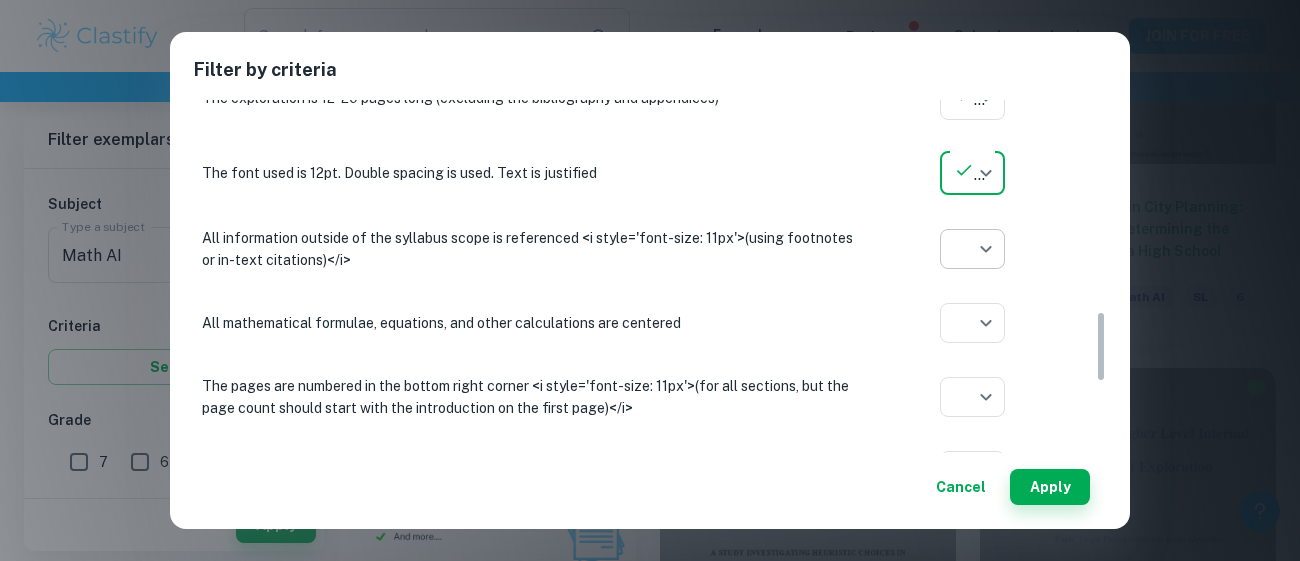 click on "We value your privacy We use cookies to enhance your browsing experience, serve personalised ads or content, and analyse our traffic. By clicking "Accept All", you consent to our use of cookies.   Cookie Policy Customise   Reject All   Accept All   Customise Consent Preferences   We use cookies to help you navigate efficiently and perform certain functions. You will find detailed information about all cookies under each consent category below. The cookies that are categorised as "Necessary" are stored on your browser as they are essential for enabling the basic functionalities of the site. ...  Show more For more information on how Google's third-party cookies operate and handle your data, see:   Google Privacy Policy Necessary Always Active Necessary cookies are required to enable the basic features of this site, such as providing secure log-in or adjusting your consent preferences. These cookies do not store any personally identifiable data. Functional Analytics Performance Advertisement Uncategorised" at bounding box center (650, -776) 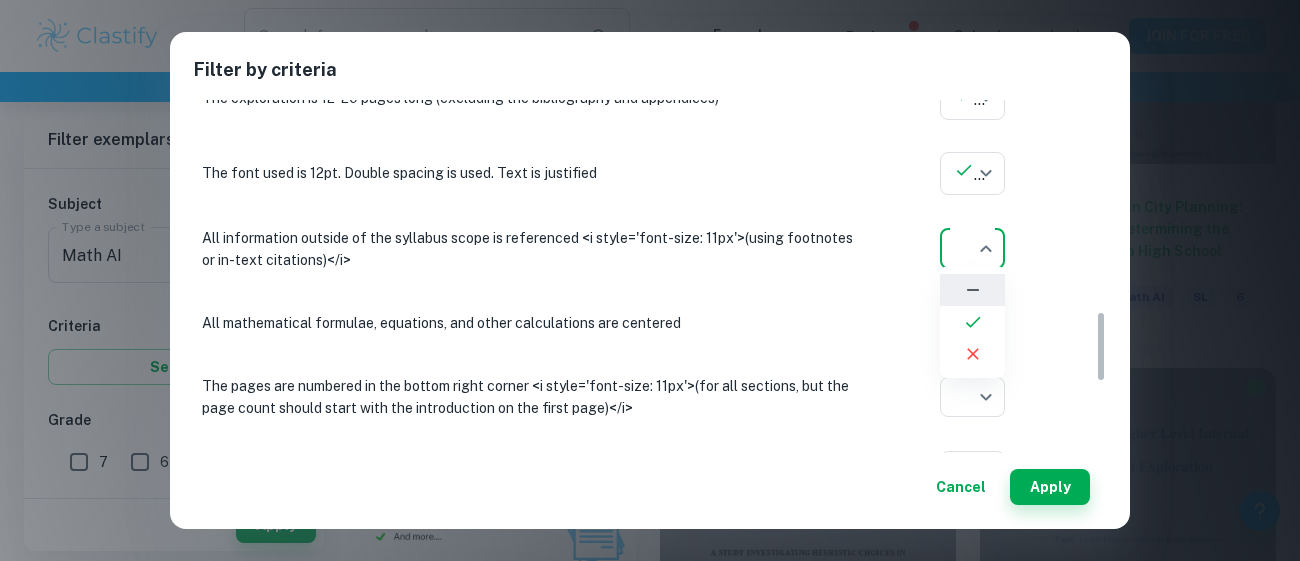 click at bounding box center [972, 322] 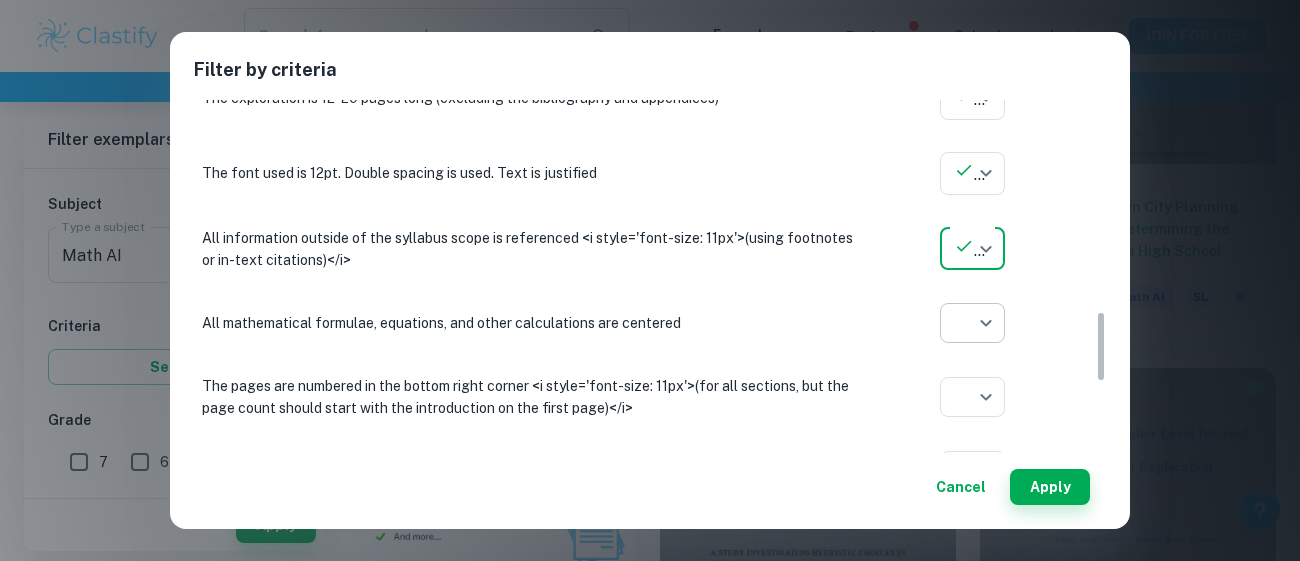 click on "We value your privacy We use cookies to enhance your browsing experience, serve personalised ads or content, and analyse our traffic. By clicking "Accept All", you consent to our use of cookies.   Cookie Policy Customise   Reject All   Accept All   Customise Consent Preferences   We use cookies to help you navigate efficiently and perform certain functions. You will find detailed information about all cookies under each consent category below. The cookies that are categorised as "Necessary" are stored on your browser as they are essential for enabling the basic functionalities of the site. ...  Show more For more information on how Google's third-party cookies operate and handle your data, see:   Google Privacy Policy Necessary Always Active Necessary cookies are required to enable the basic features of this site, such as providing secure log-in or adjusting your consent preferences. These cookies do not store any personally identifiable data. Functional Analytics Performance Advertisement Uncategorised" at bounding box center (650, -776) 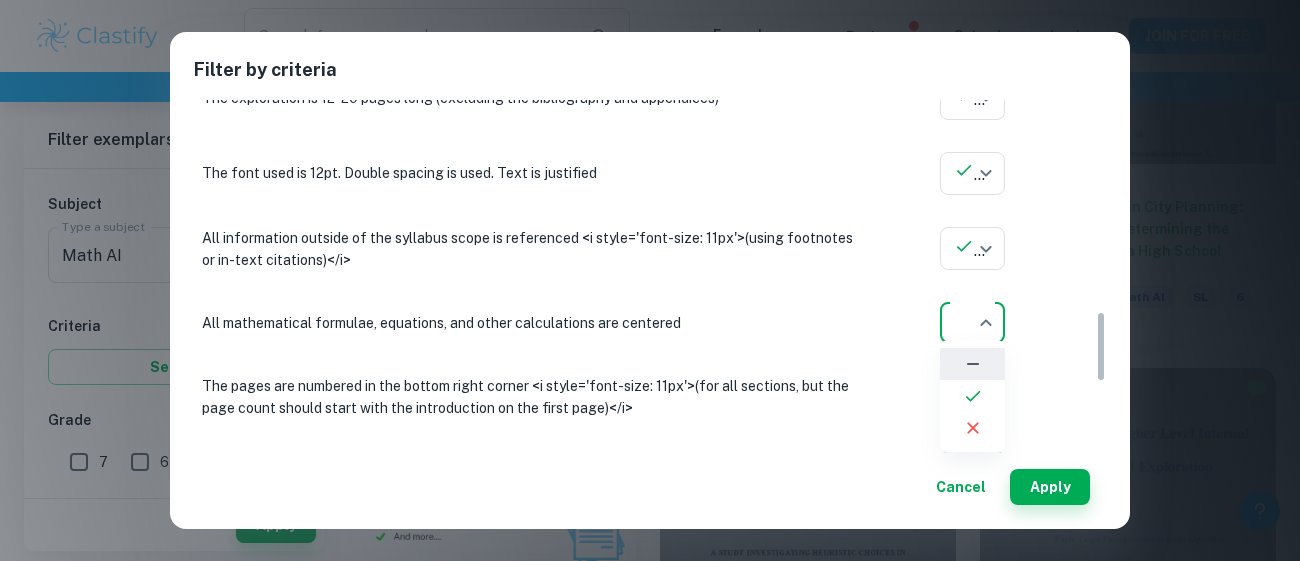 click at bounding box center [972, 396] 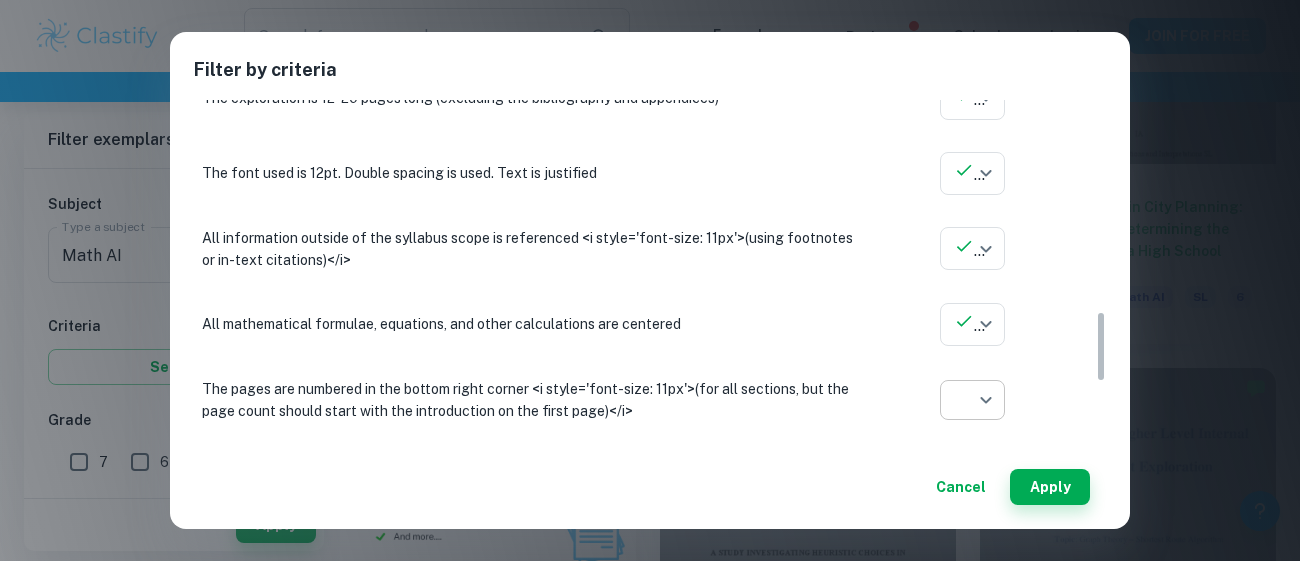 click on "We value your privacy We use cookies to enhance your browsing experience, serve personalised ads or content, and analyse our traffic. By clicking "Accept All", you consent to our use of cookies.   Cookie Policy Customise   Reject All   Accept All   Customise Consent Preferences   We use cookies to help you navigate efficiently and perform certain functions. You will find detailed information about all cookies under each consent category below. The cookies that are categorised as "Necessary" are stored on your browser as they are essential for enabling the basic functionalities of the site. ...  Show more For more information on how Google's third-party cookies operate and handle your data, see:   Google Privacy Policy Necessary Always Active Necessary cookies are required to enable the basic features of this site, such as providing secure log-in or adjusting your consent preferences. These cookies do not store any personally identifiable data. Functional Analytics Performance Advertisement Uncategorised" at bounding box center [650, -776] 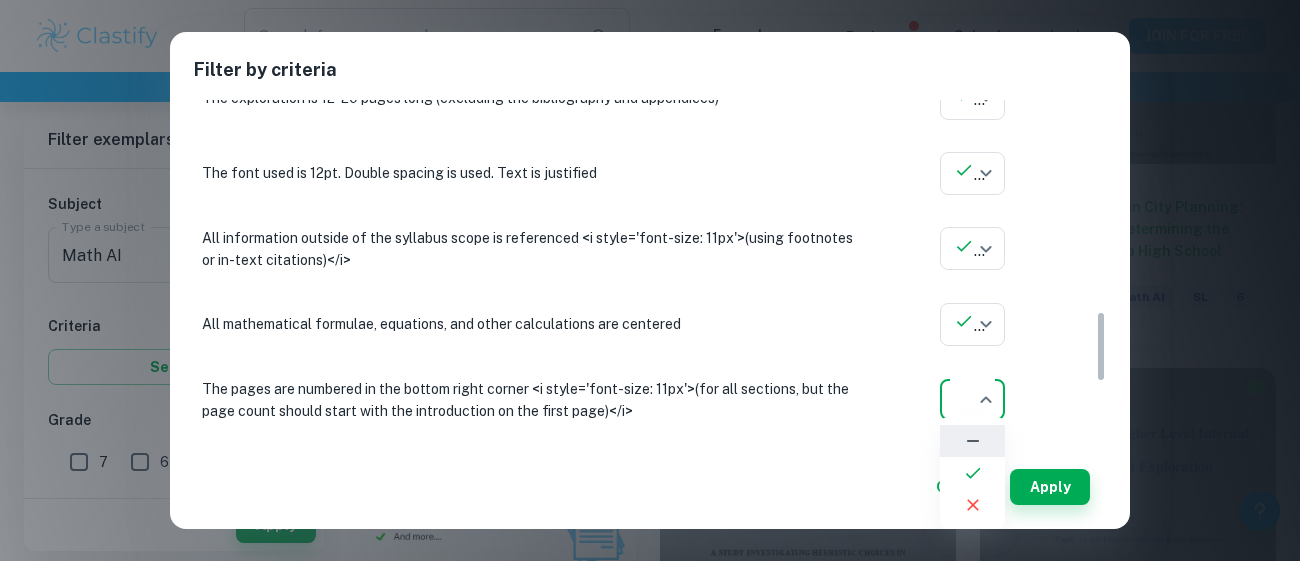 click at bounding box center (972, 473) 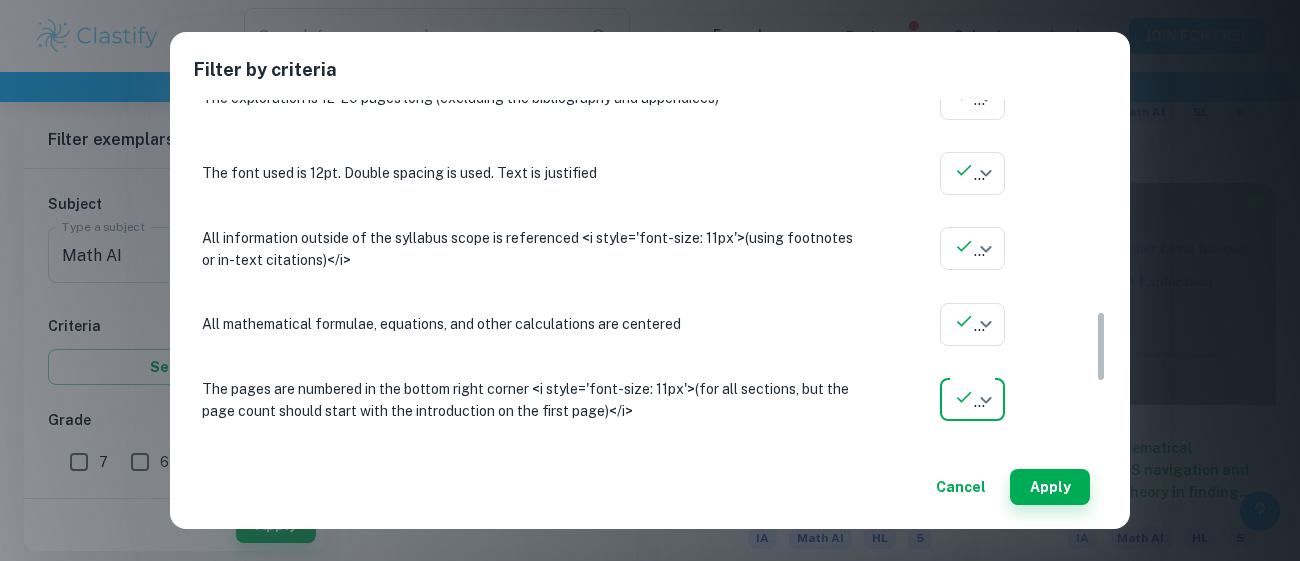 scroll, scrollTop: 1359, scrollLeft: 0, axis: vertical 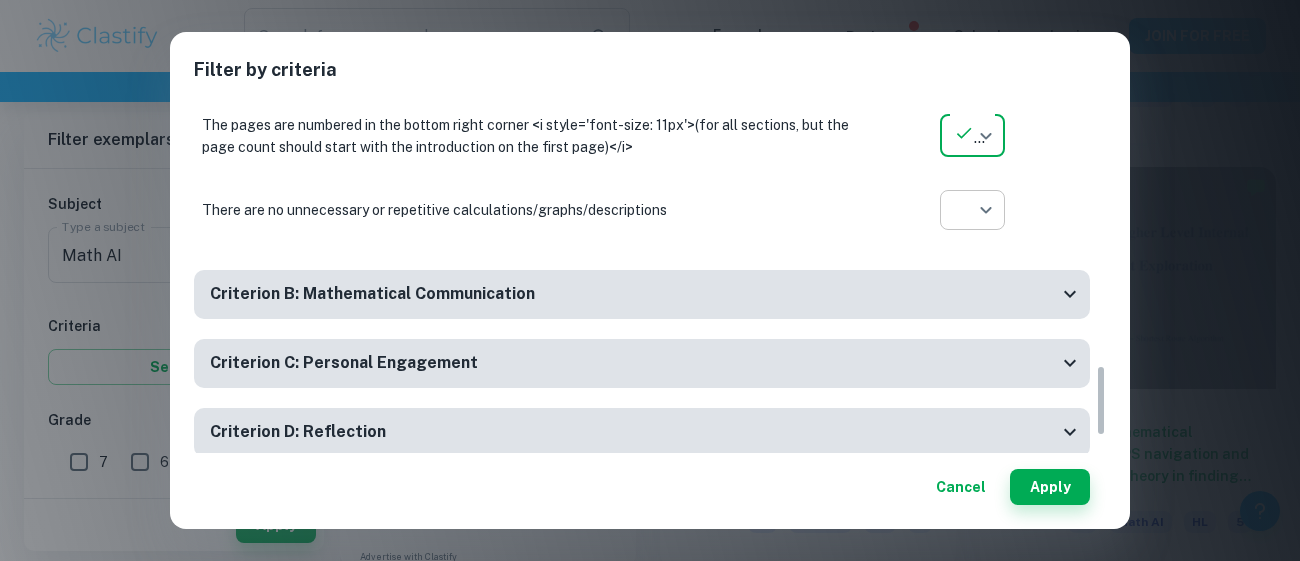 click on "We value your privacy We use cookies to enhance your browsing experience, serve personalised ads or content, and analyse our traffic. By clicking "Accept All", you consent to our use of cookies.   Cookie Policy Customise   Reject All   Accept All   Customise Consent Preferences   We use cookies to help you navigate efficiently and perform certain functions. You will find detailed information about all cookies under each consent category below. The cookies that are categorised as "Necessary" are stored on your browser as they are essential for enabling the basic functionalities of the site. ...  Show more For more information on how Google's third-party cookies operate and handle your data, see:   Google Privacy Policy Necessary Always Active Necessary cookies are required to enable the basic features of this site, such as providing secure log-in or adjusting your consent preferences. These cookies do not store any personally identifiable data. Functional Analytics Performance Advertisement Uncategorised" at bounding box center (650, -977) 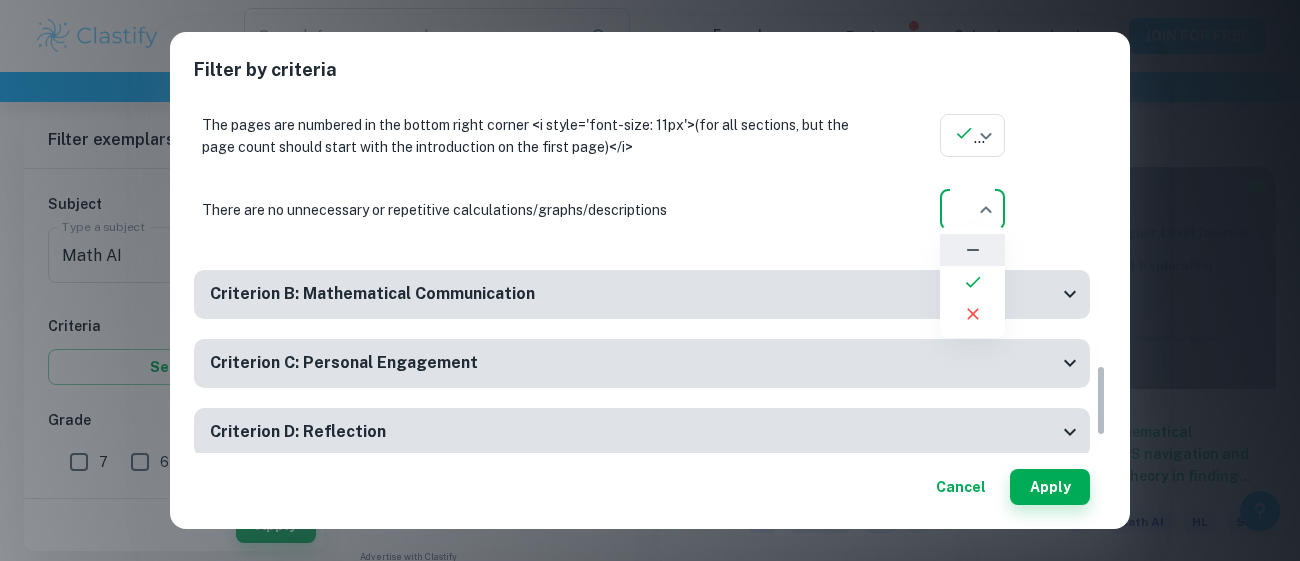 click at bounding box center [972, 282] 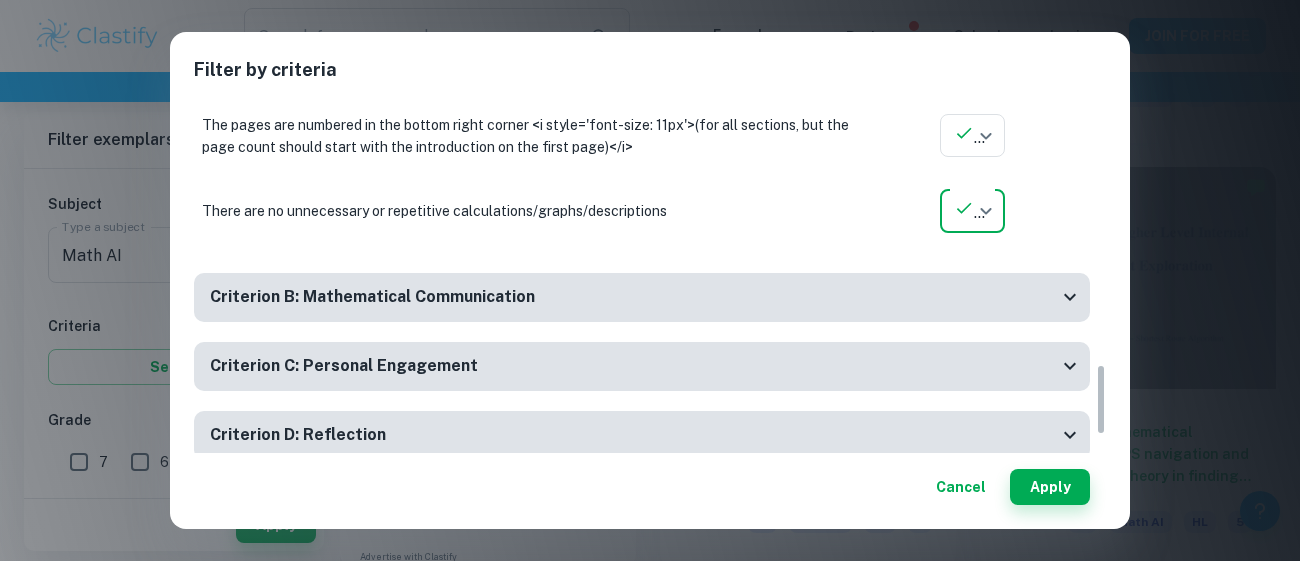 click on "Criterion B: Mathematical Communication" at bounding box center (642, 297) 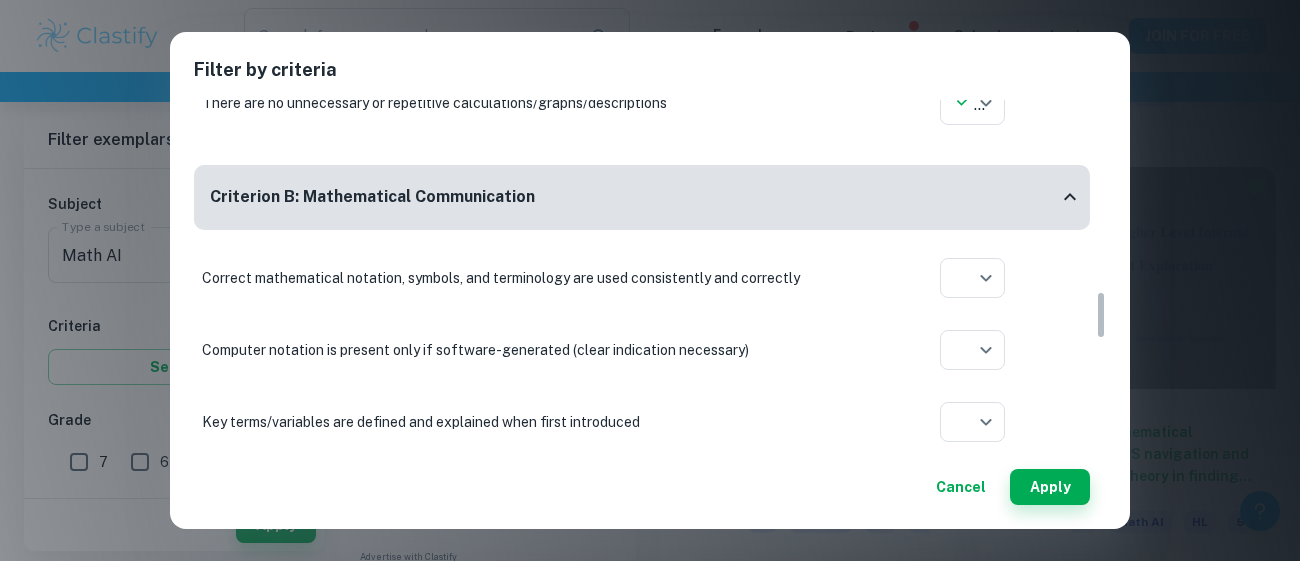 scroll, scrollTop: 1465, scrollLeft: 0, axis: vertical 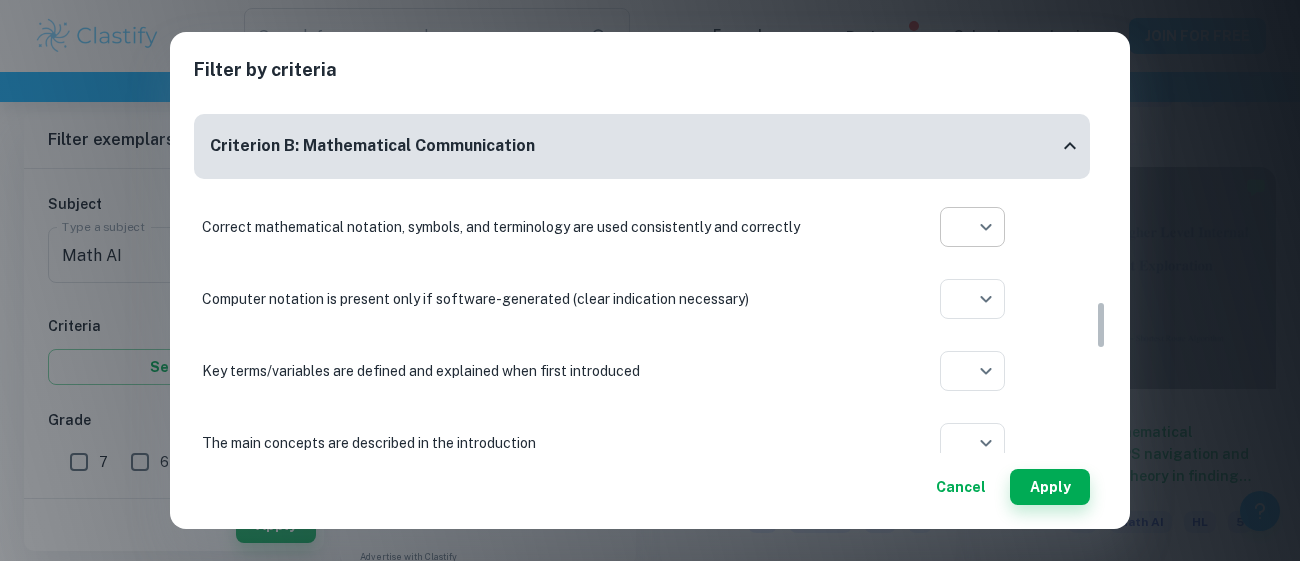 click on "We value your privacy We use cookies to enhance your browsing experience, serve personalised ads or content, and analyse our traffic. By clicking "Accept All", you consent to our use of cookies.   Cookie Policy Customise   Reject All   Accept All   Customise Consent Preferences   We use cookies to help you navigate efficiently and perform certain functions. You will find detailed information about all cookies under each consent category below. The cookies that are categorised as "Necessary" are stored on your browser as they are essential for enabling the basic functionalities of the site. ...  Show more For more information on how Google's third-party cookies operate and handle your data, see:   Google Privacy Policy Necessary Always Active Necessary cookies are required to enable the basic features of this site, such as providing secure log-in or adjusting your consent preferences. These cookies do not store any personally identifiable data. Functional Analytics Performance Advertisement Uncategorised" at bounding box center [650, -977] 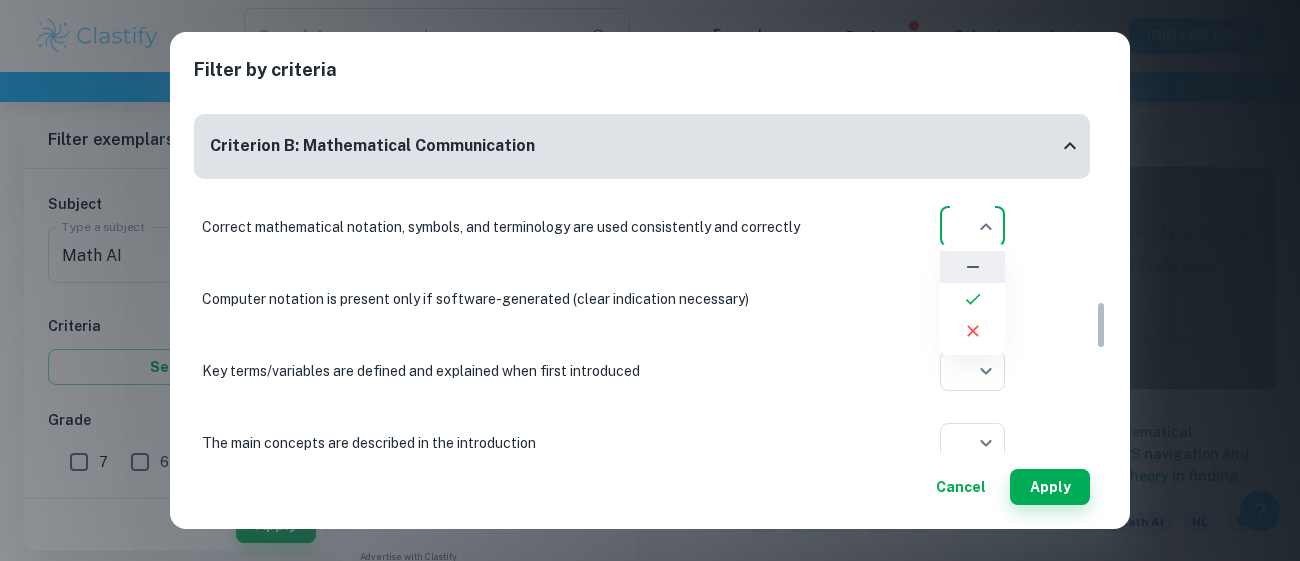click at bounding box center (972, 299) 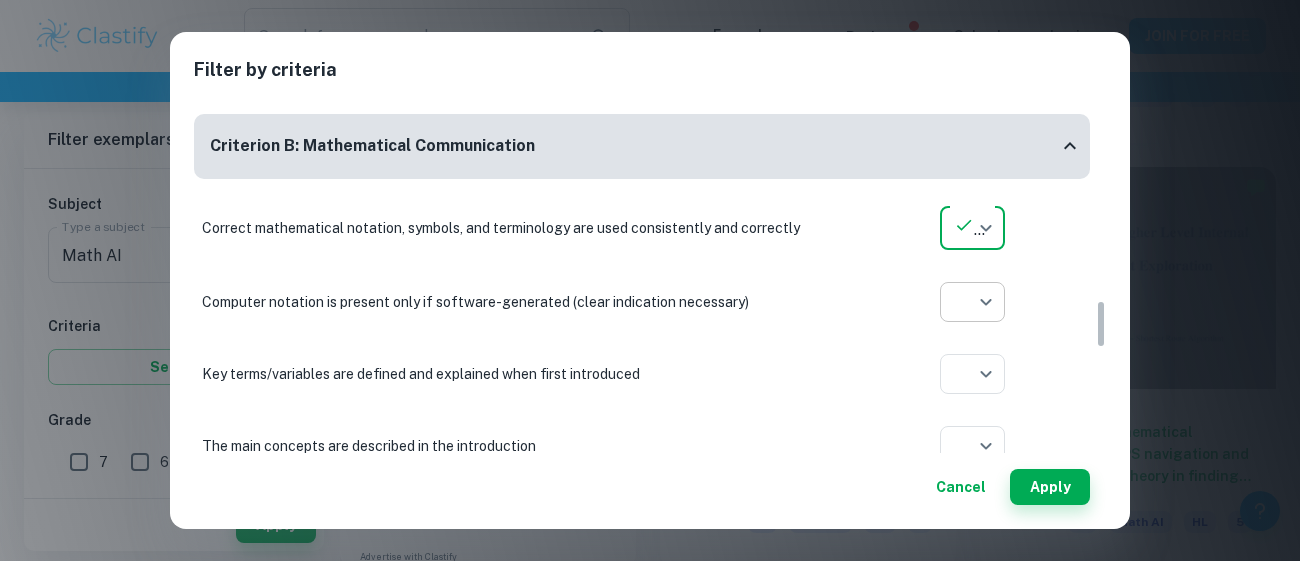 click on "We value your privacy We use cookies to enhance your browsing experience, serve personalised ads or content, and analyse our traffic. By clicking "Accept All", you consent to our use of cookies.   Cookie Policy Customise   Reject All   Accept All   Customise Consent Preferences   We use cookies to help you navigate efficiently and perform certain functions. You will find detailed information about all cookies under each consent category below. The cookies that are categorised as "Necessary" are stored on your browser as they are essential for enabling the basic functionalities of the site. ...  Show more For more information on how Google's third-party cookies operate and handle your data, see:   Google Privacy Policy Necessary Always Active Necessary cookies are required to enable the basic features of this site, such as providing secure log-in or adjusting your consent preferences. These cookies do not store any personally identifiable data. Functional Analytics Performance Advertisement Uncategorised" at bounding box center (650, -977) 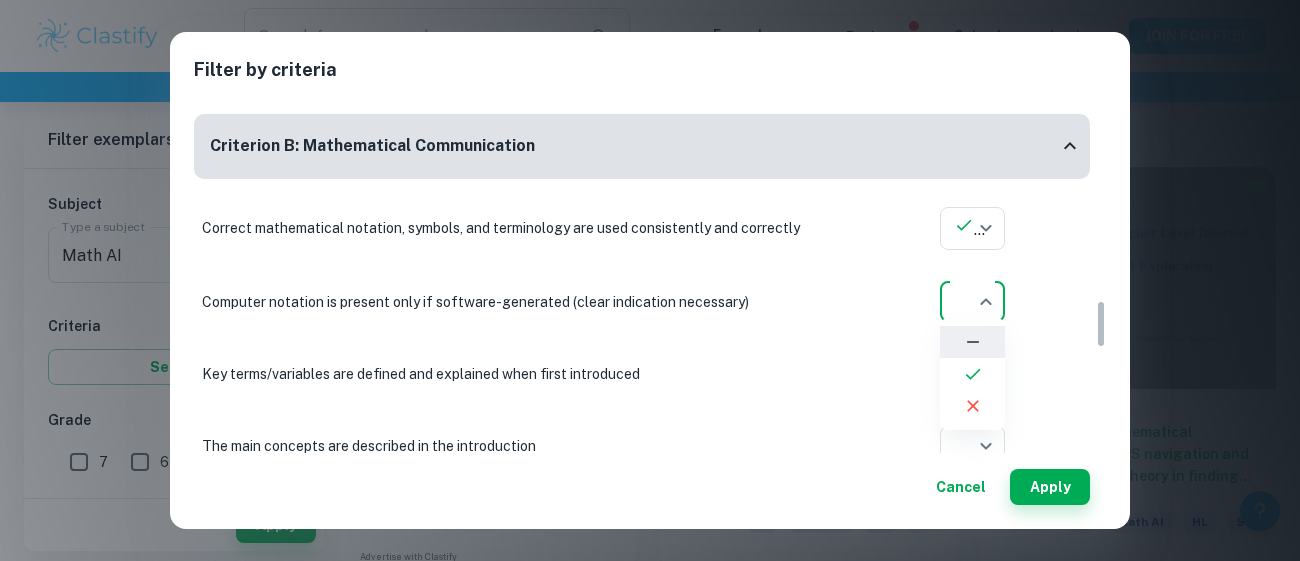 click 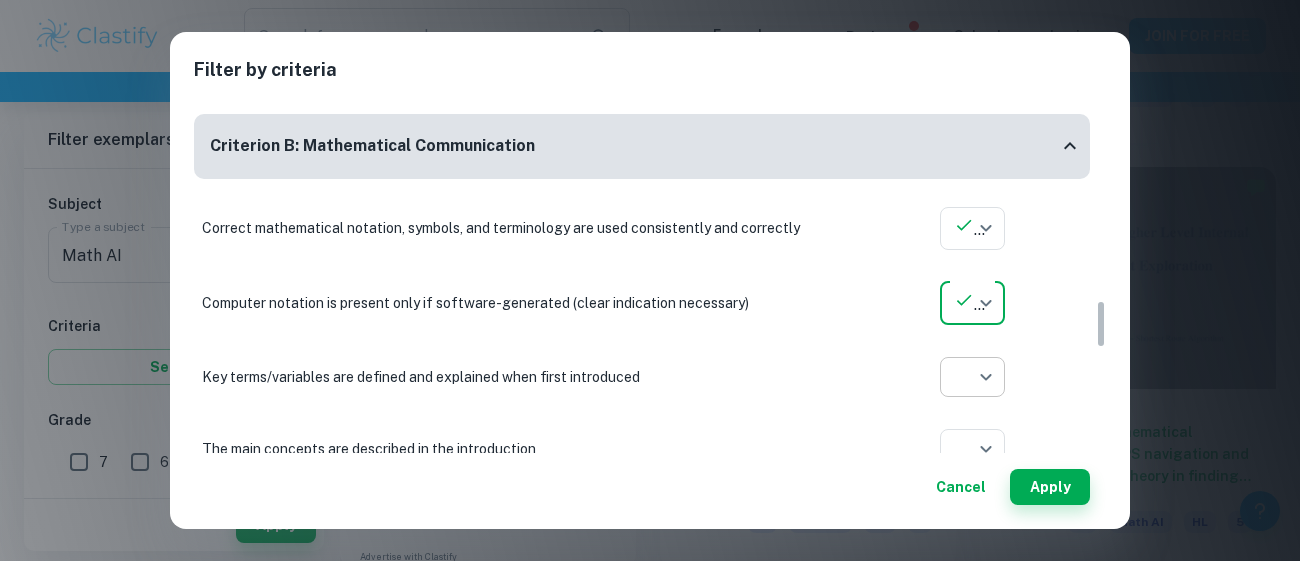 click on "We value your privacy We use cookies to enhance your browsing experience, serve personalised ads or content, and analyse our traffic. By clicking "Accept All", you consent to our use of cookies.   Cookie Policy Customise   Reject All   Accept All   Customise Consent Preferences   We use cookies to help you navigate efficiently and perform certain functions. You will find detailed information about all cookies under each consent category below. The cookies that are categorised as "Necessary" are stored on your browser as they are essential for enabling the basic functionalities of the site. ...  Show more For more information on how Google's third-party cookies operate and handle your data, see:   Google Privacy Policy Necessary Always Active Necessary cookies are required to enable the basic features of this site, such as providing secure log-in or adjusting your consent preferences. These cookies do not store any personally identifiable data. Functional Analytics Performance Advertisement Uncategorised" at bounding box center (650, -977) 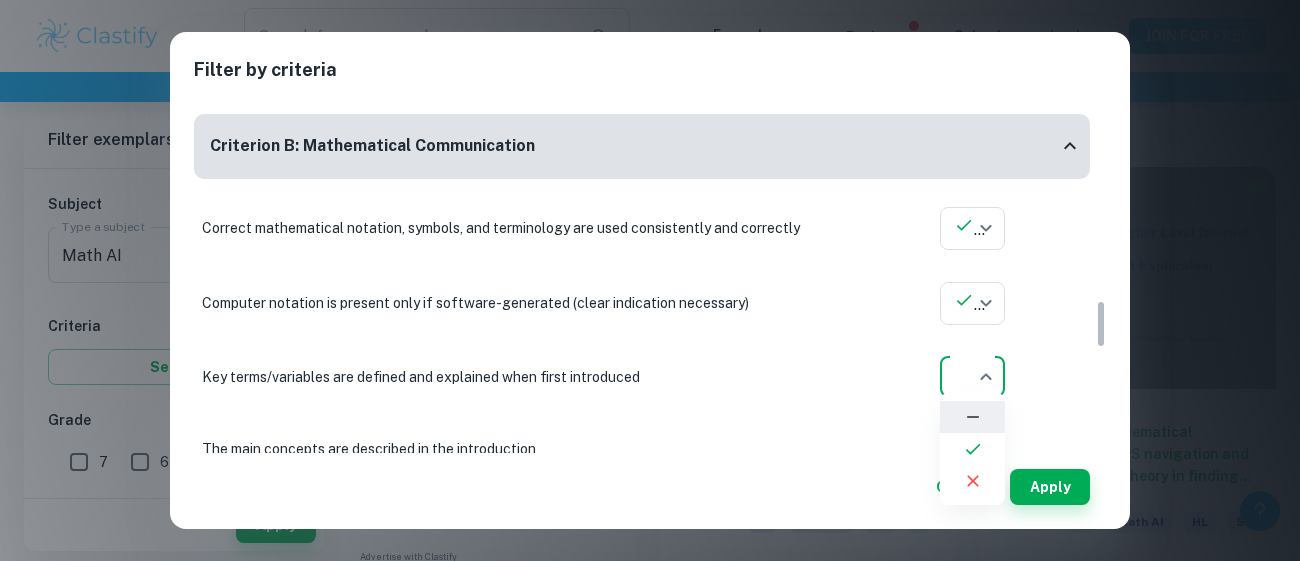 click at bounding box center [972, 449] 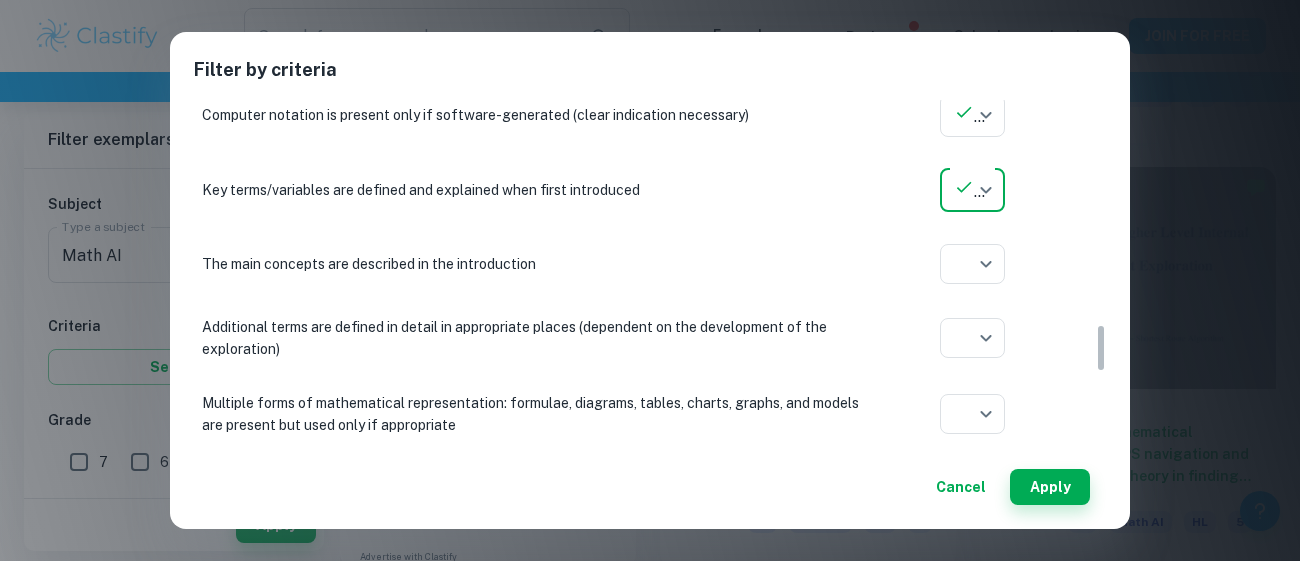 scroll, scrollTop: 1654, scrollLeft: 0, axis: vertical 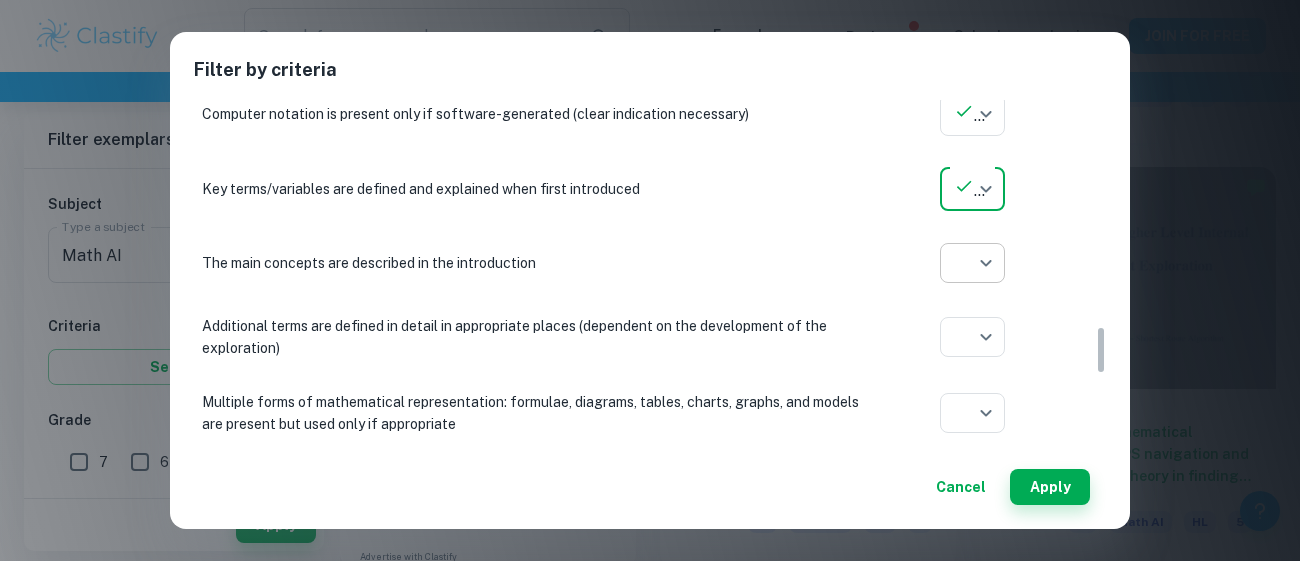 click on "We value your privacy We use cookies to enhance your browsing experience, serve personalised ads or content, and analyse our traffic. By clicking "Accept All", you consent to our use of cookies.   Cookie Policy Customise   Reject All   Accept All   Customise Consent Preferences   We use cookies to help you navigate efficiently and perform certain functions. You will find detailed information about all cookies under each consent category below. The cookies that are categorised as "Necessary" are stored on your browser as they are essential for enabling the basic functionalities of the site. ...  Show more For more information on how Google's third-party cookies operate and handle your data, see:   Google Privacy Policy Necessary Always Active Necessary cookies are required to enable the basic features of this site, such as providing secure log-in or adjusting your consent preferences. These cookies do not store any personally identifiable data. Functional Analytics Performance Advertisement Uncategorised" at bounding box center (650, -977) 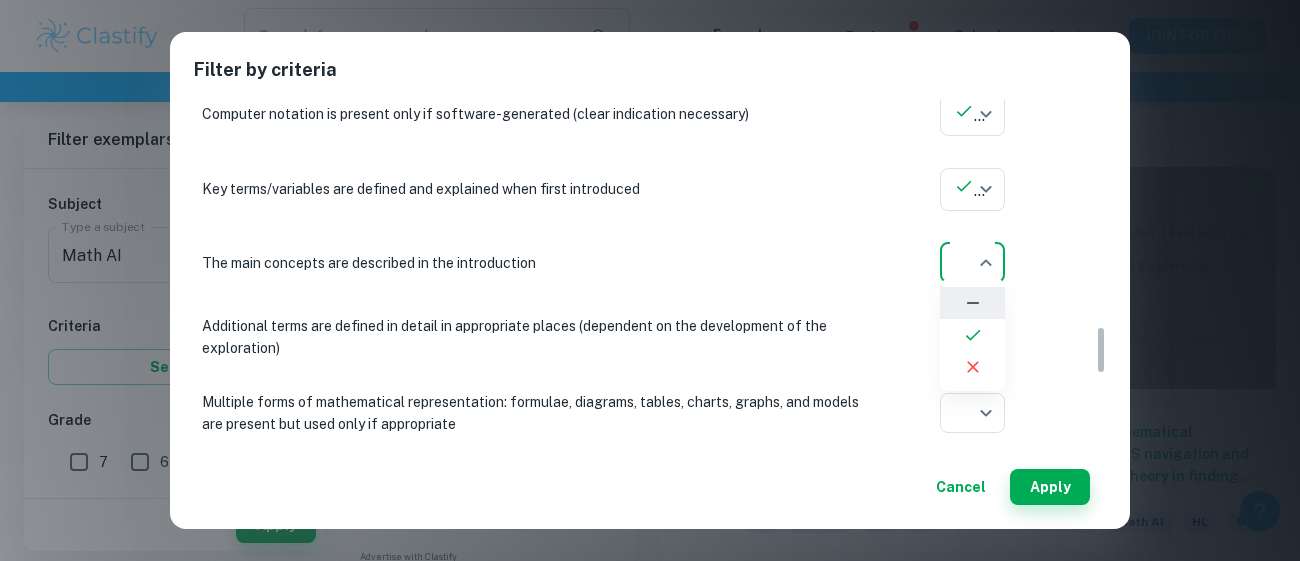 click at bounding box center (972, 335) 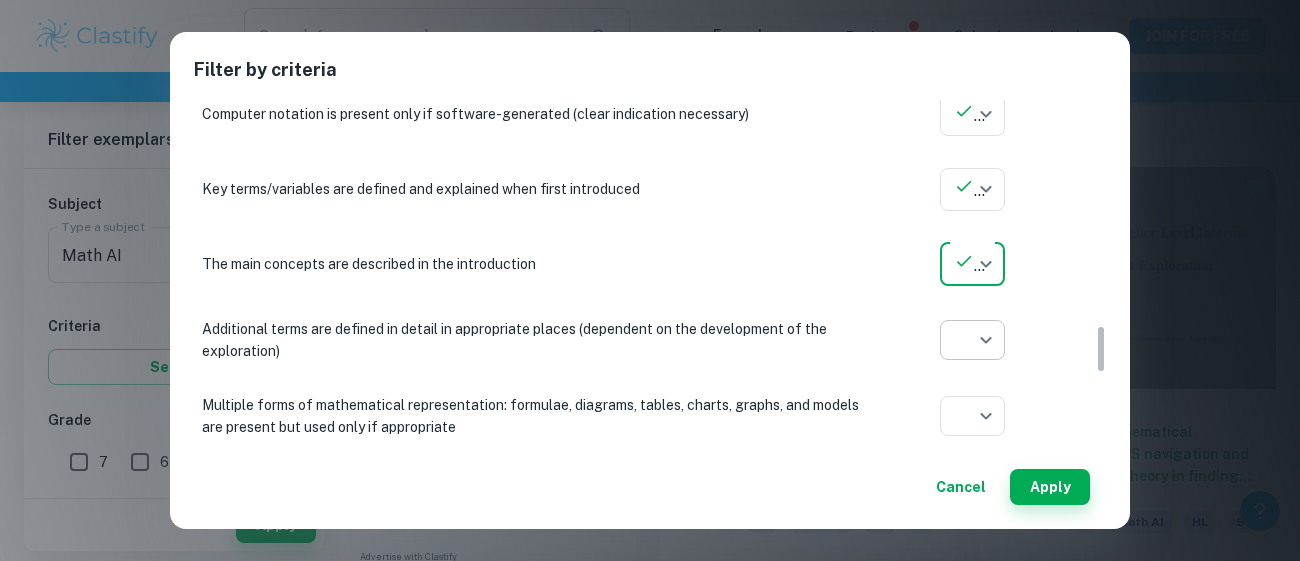click on "We value your privacy We use cookies to enhance your browsing experience, serve personalised ads or content, and analyse our traffic. By clicking "Accept All", you consent to our use of cookies.   Cookie Policy Customise   Reject All   Accept All   Customise Consent Preferences   We use cookies to help you navigate efficiently and perform certain functions. You will find detailed information about all cookies under each consent category below. The cookies that are categorised as "Necessary" are stored on your browser as they are essential for enabling the basic functionalities of the site. ...  Show more For more information on how Google's third-party cookies operate and handle your data, see:   Google Privacy Policy Necessary Always Active Necessary cookies are required to enable the basic features of this site, such as providing secure log-in or adjusting your consent preferences. These cookies do not store any personally identifiable data. Functional Analytics Performance Advertisement Uncategorised" at bounding box center [650, -977] 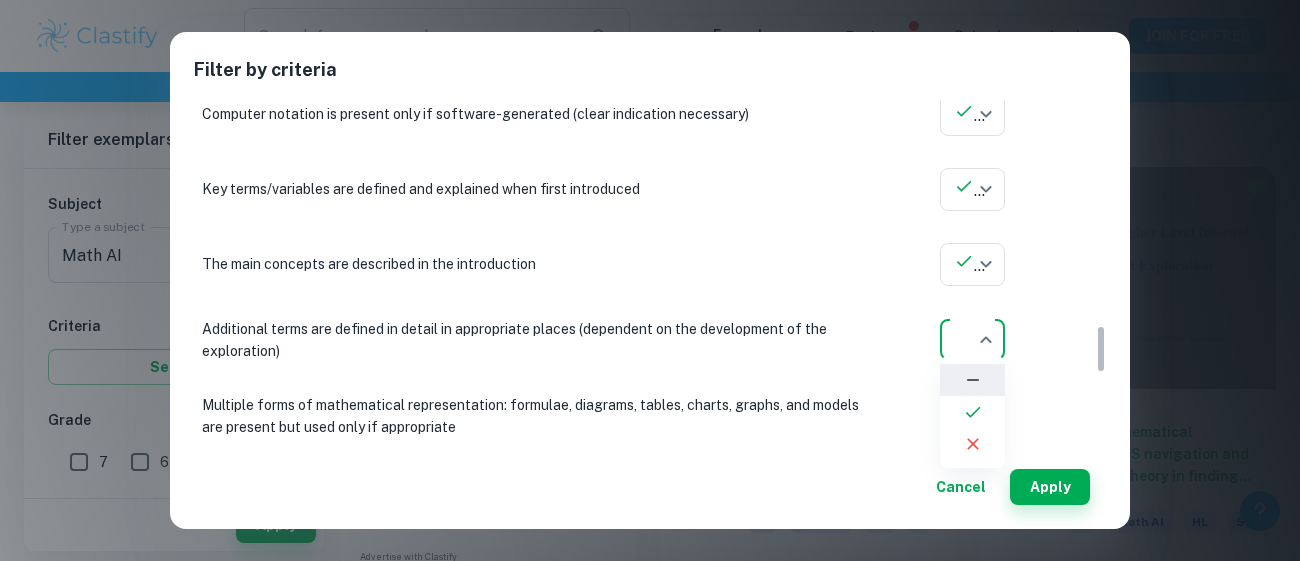 click at bounding box center (972, 412) 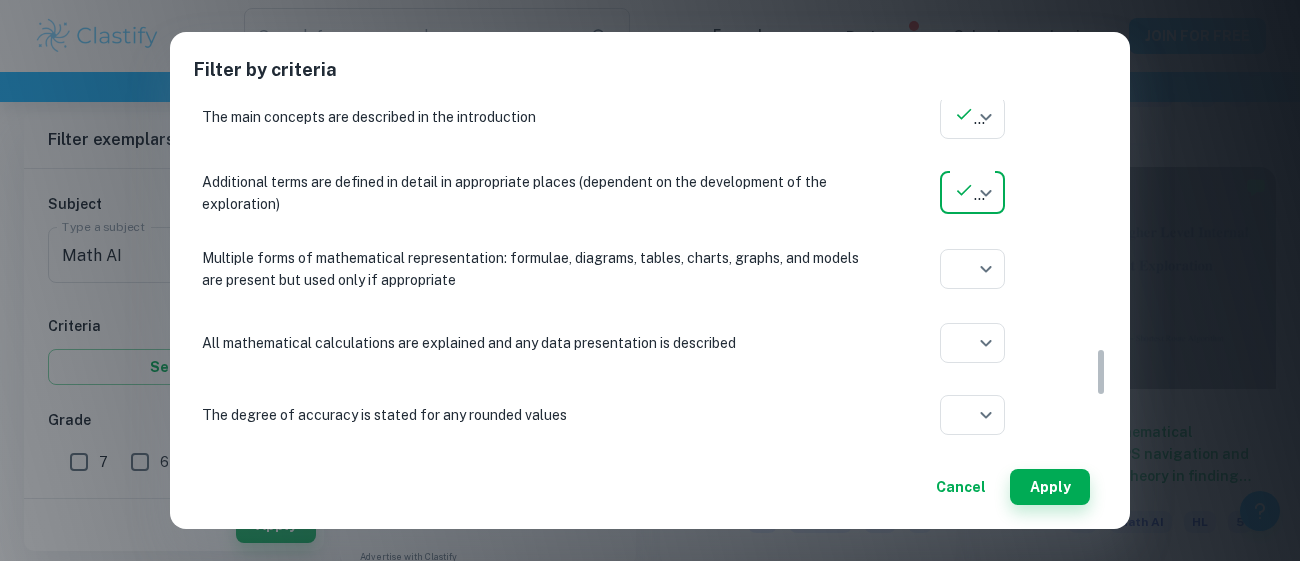 scroll, scrollTop: 1860, scrollLeft: 0, axis: vertical 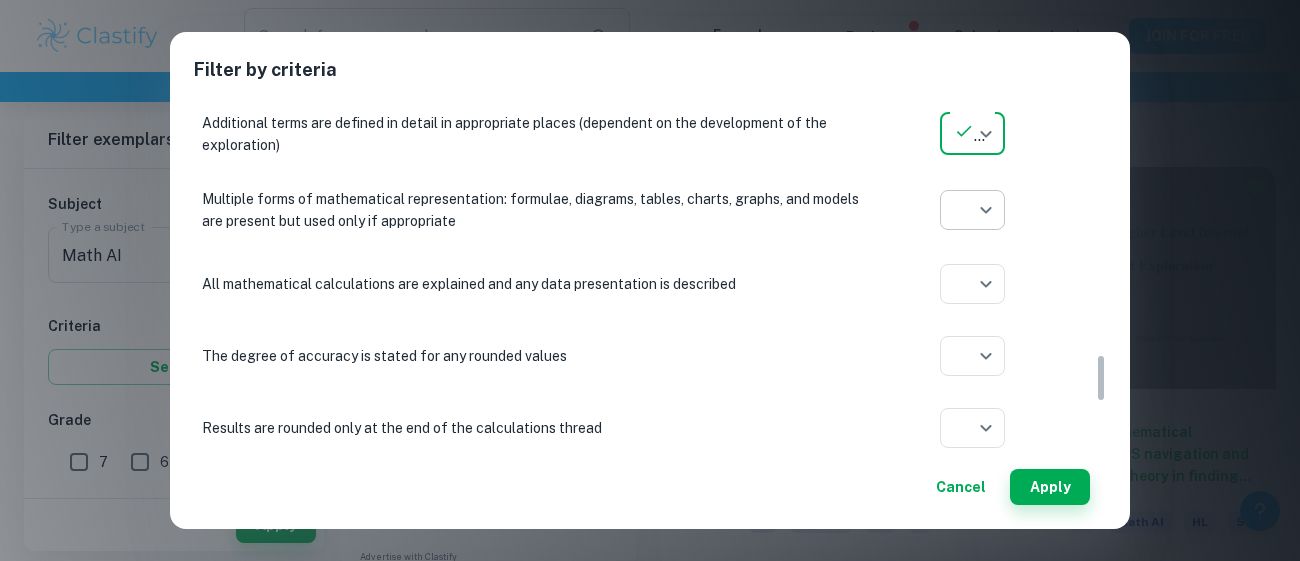 click on "We value your privacy We use cookies to enhance your browsing experience, serve personalised ads or content, and analyse our traffic. By clicking "Accept All", you consent to our use of cookies.   Cookie Policy Customise   Reject All   Accept All   Customise Consent Preferences   We use cookies to help you navigate efficiently and perform certain functions. You will find detailed information about all cookies under each consent category below. The cookies that are categorised as "Necessary" are stored on your browser as they are essential for enabling the basic functionalities of the site. ...  Show more For more information on how Google's third-party cookies operate and handle your data, see:   Google Privacy Policy Necessary Always Active Necessary cookies are required to enable the basic features of this site, such as providing secure log-in or adjusting your consent preferences. These cookies do not store any personally identifiable data. Functional Analytics Performance Advertisement Uncategorised" at bounding box center [650, -977] 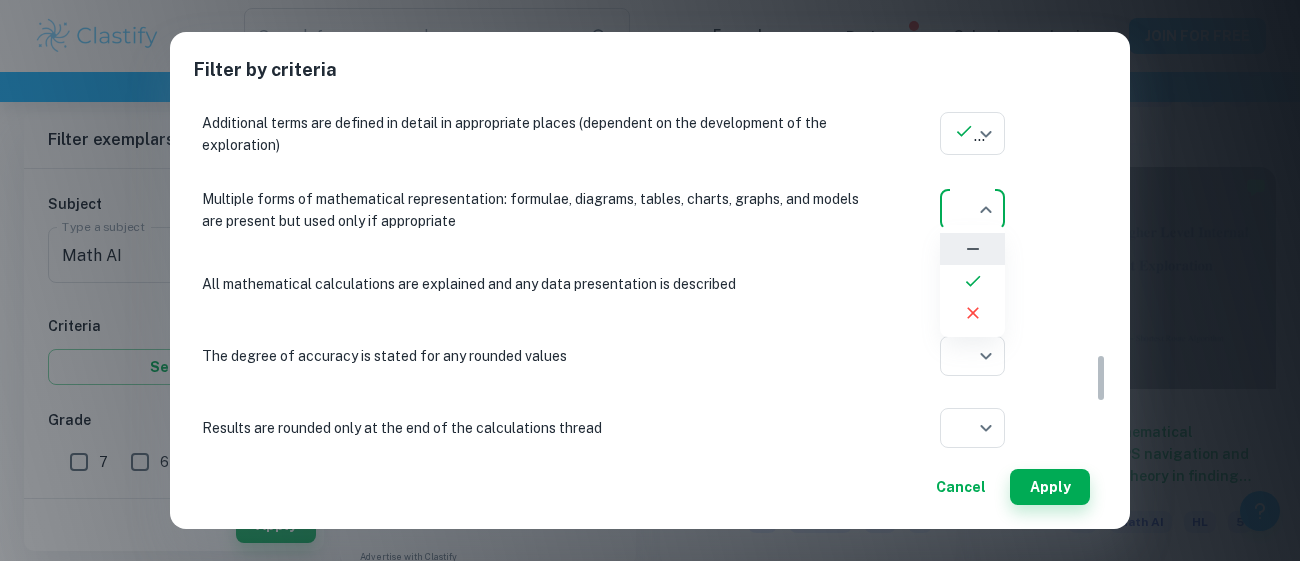 click 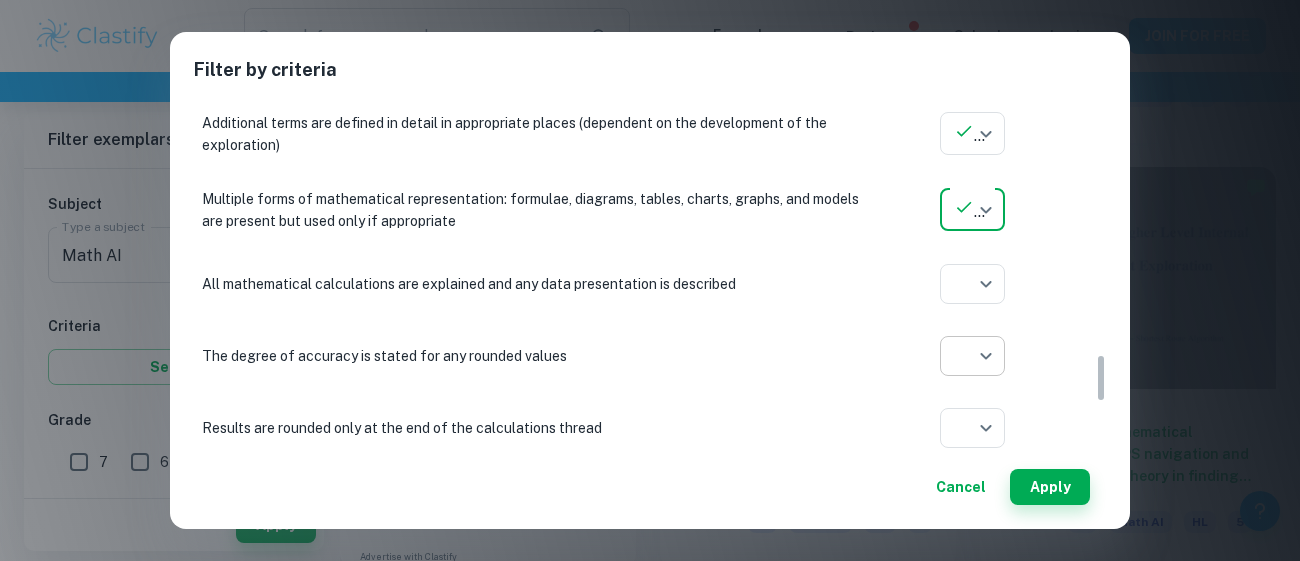 click on "We value your privacy We use cookies to enhance your browsing experience, serve personalised ads or content, and analyse our traffic. By clicking "Accept All", you consent to our use of cookies.   Cookie Policy Customise   Reject All   Accept All   Customise Consent Preferences   We use cookies to help you navigate efficiently and perform certain functions. You will find detailed information about all cookies under each consent category below. The cookies that are categorised as "Necessary" are stored on your browser as they are essential for enabling the basic functionalities of the site. ...  Show more For more information on how Google's third-party cookies operate and handle your data, see:   Google Privacy Policy Necessary Always Active Necessary cookies are required to enable the basic features of this site, such as providing secure log-in or adjusting your consent preferences. These cookies do not store any personally identifiable data. Functional Analytics Performance Advertisement Uncategorised" at bounding box center [650, -977] 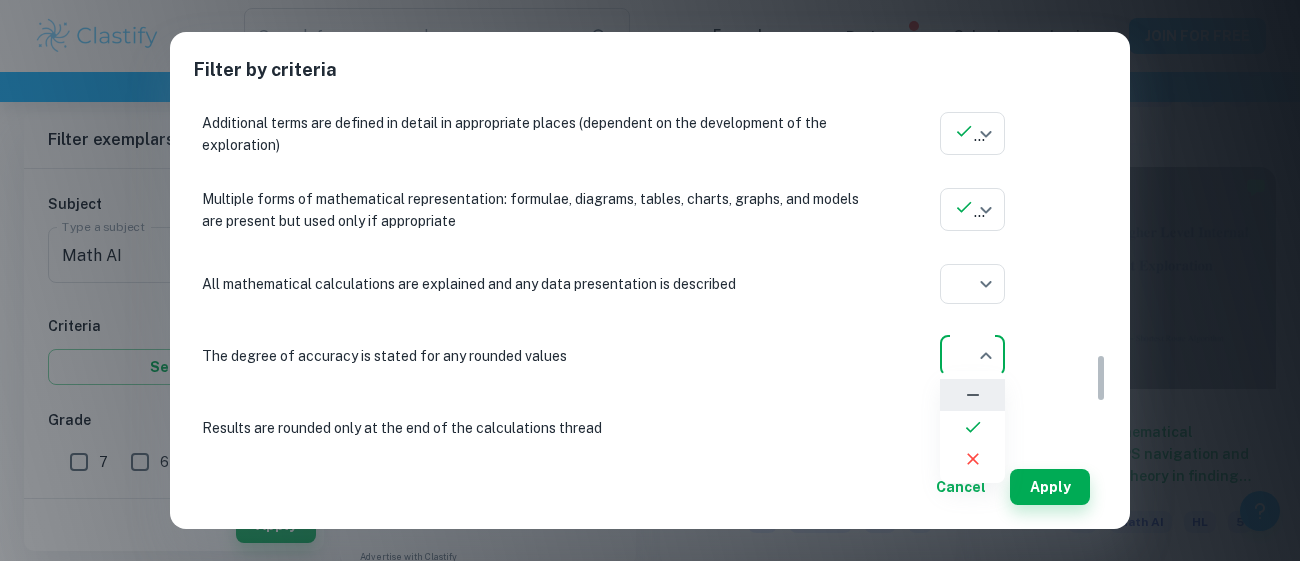 click at bounding box center [972, 427] 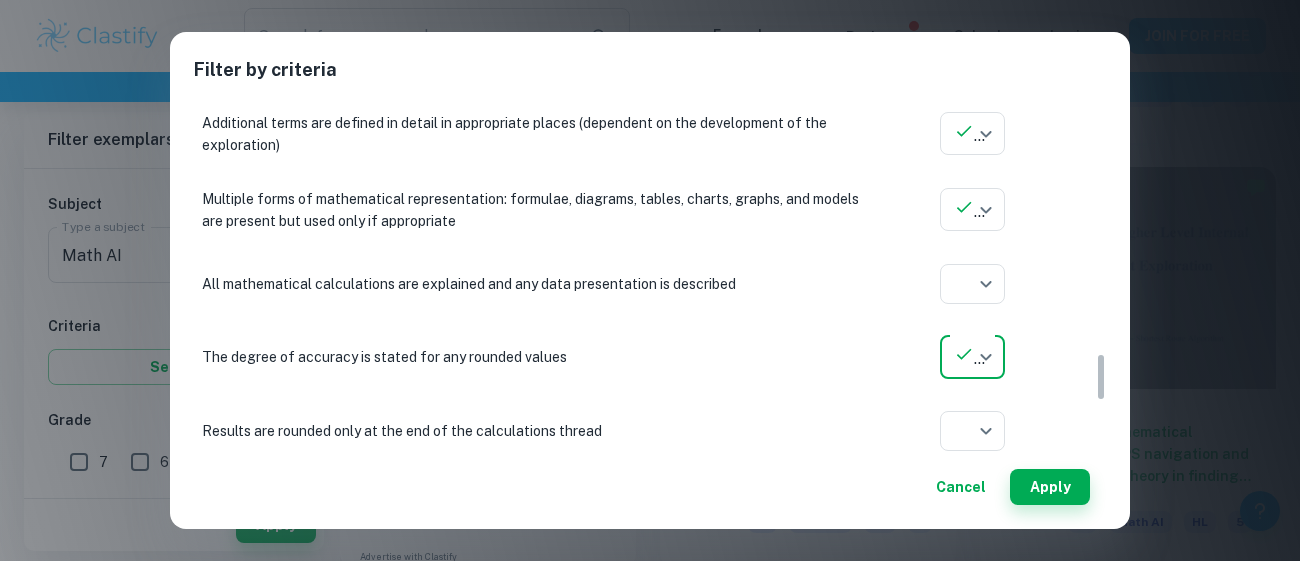 click at bounding box center (650, 280) 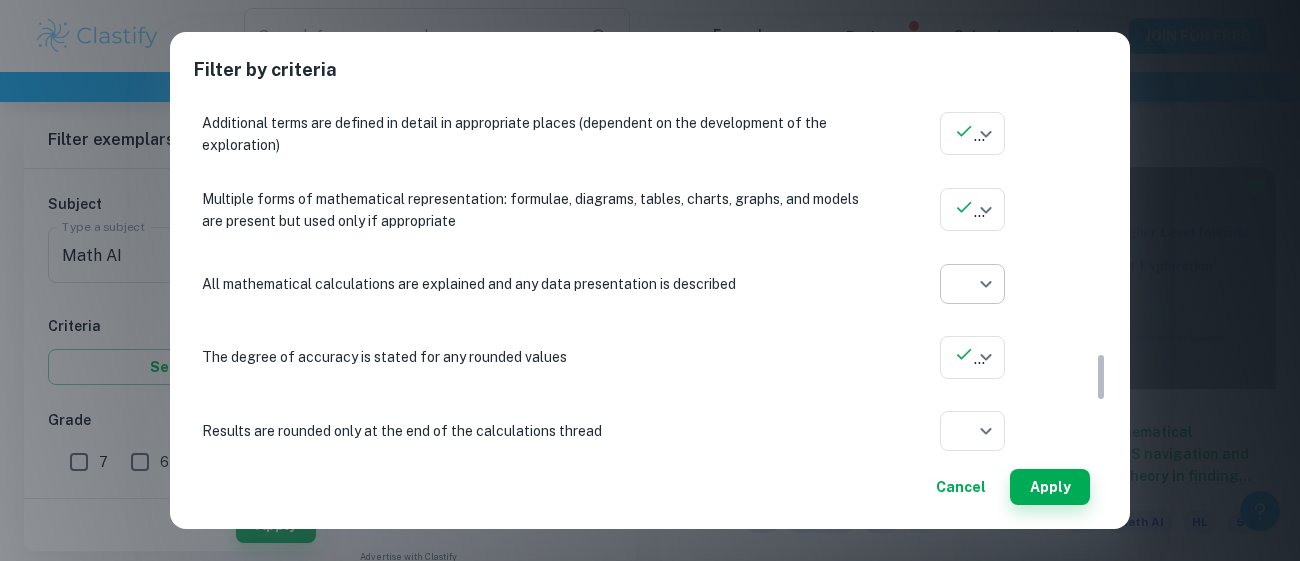 click on "We value your privacy We use cookies to enhance your browsing experience, serve personalised ads or content, and analyse our traffic. By clicking "Accept All", you consent to our use of cookies.   Cookie Policy Customise   Reject All   Accept All   Customise Consent Preferences   We use cookies to help you navigate efficiently and perform certain functions. You will find detailed information about all cookies under each consent category below. The cookies that are categorised as "Necessary" are stored on your browser as they are essential for enabling the basic functionalities of the site. ...  Show more For more information on how Google's third-party cookies operate and handle your data, see:   Google Privacy Policy Necessary Always Active Necessary cookies are required to enable the basic features of this site, such as providing secure log-in or adjusting your consent preferences. These cookies do not store any personally identifiable data. Functional Analytics Performance Advertisement Uncategorised" at bounding box center (650, -977) 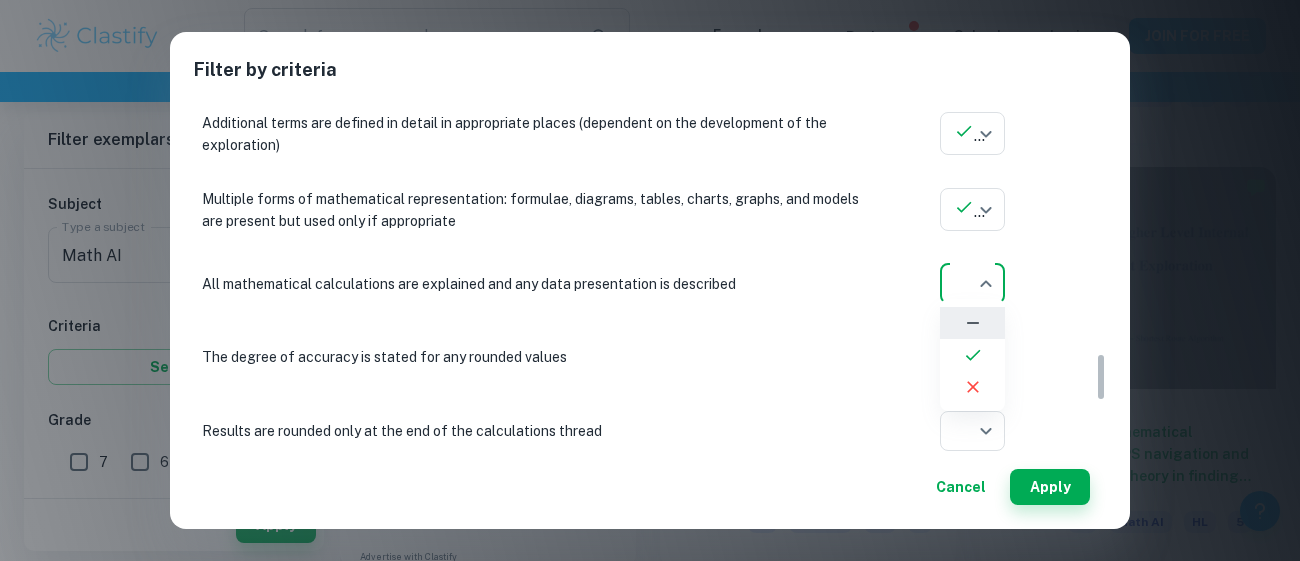 click at bounding box center (972, 355) 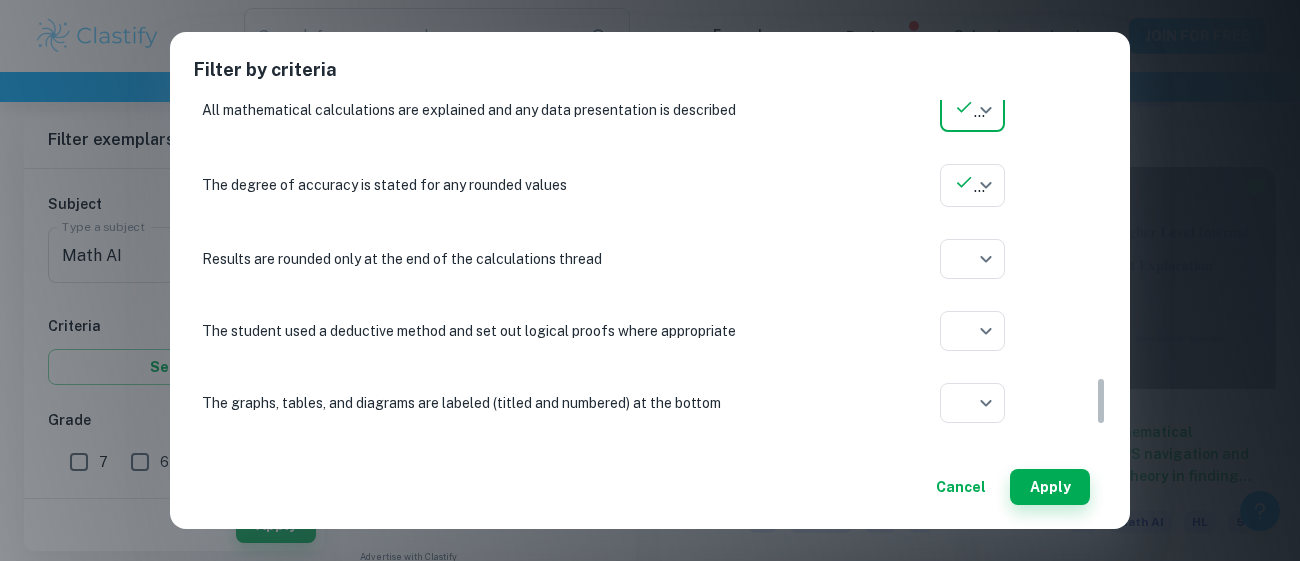 scroll, scrollTop: 2041, scrollLeft: 0, axis: vertical 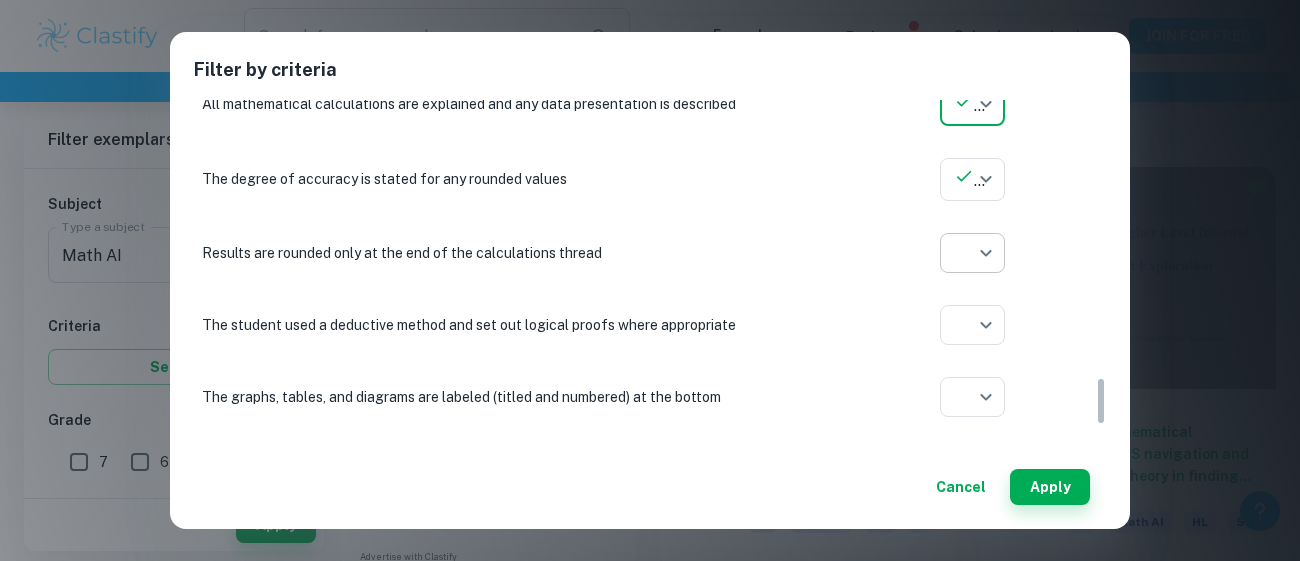 click on "We value your privacy We use cookies to enhance your browsing experience, serve personalised ads or content, and analyse our traffic. By clicking "Accept All", you consent to our use of cookies.   Cookie Policy Customise   Reject All   Accept All   Customise Consent Preferences   We use cookies to help you navigate efficiently and perform certain functions. You will find detailed information about all cookies under each consent category below. The cookies that are categorised as "Necessary" are stored on your browser as they are essential for enabling the basic functionalities of the site. ...  Show more For more information on how Google's third-party cookies operate and handle your data, see:   Google Privacy Policy Necessary Always Active Necessary cookies are required to enable the basic features of this site, such as providing secure log-in or adjusting your consent preferences. These cookies do not store any personally identifiable data. Functional Analytics Performance Advertisement Uncategorised" at bounding box center [650, -977] 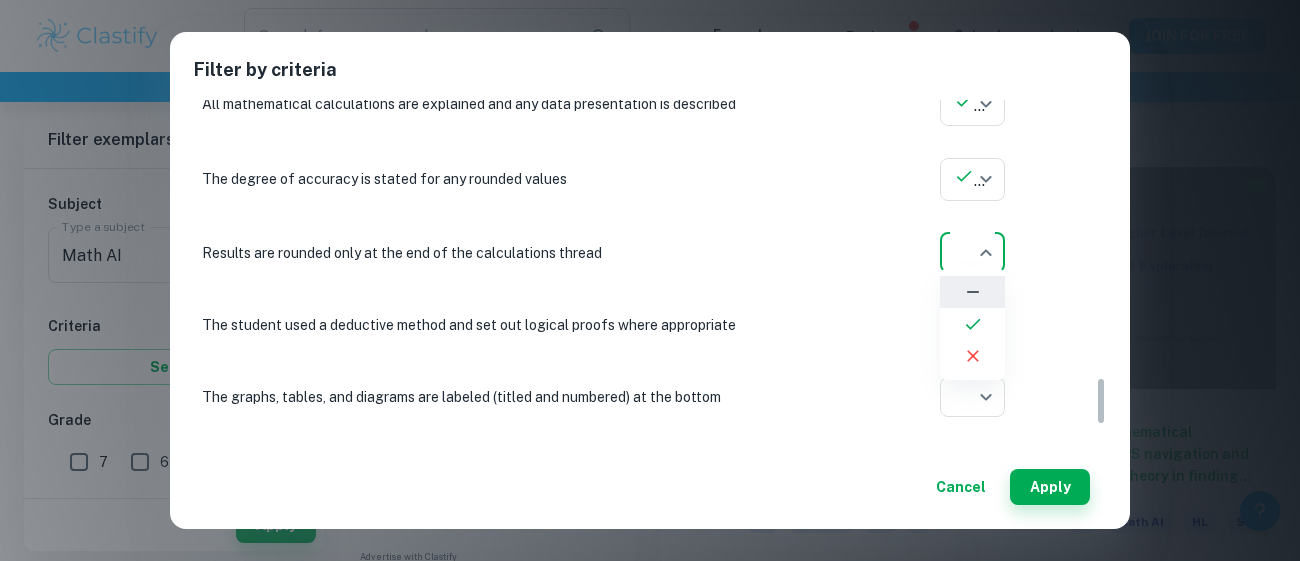 click at bounding box center [972, 324] 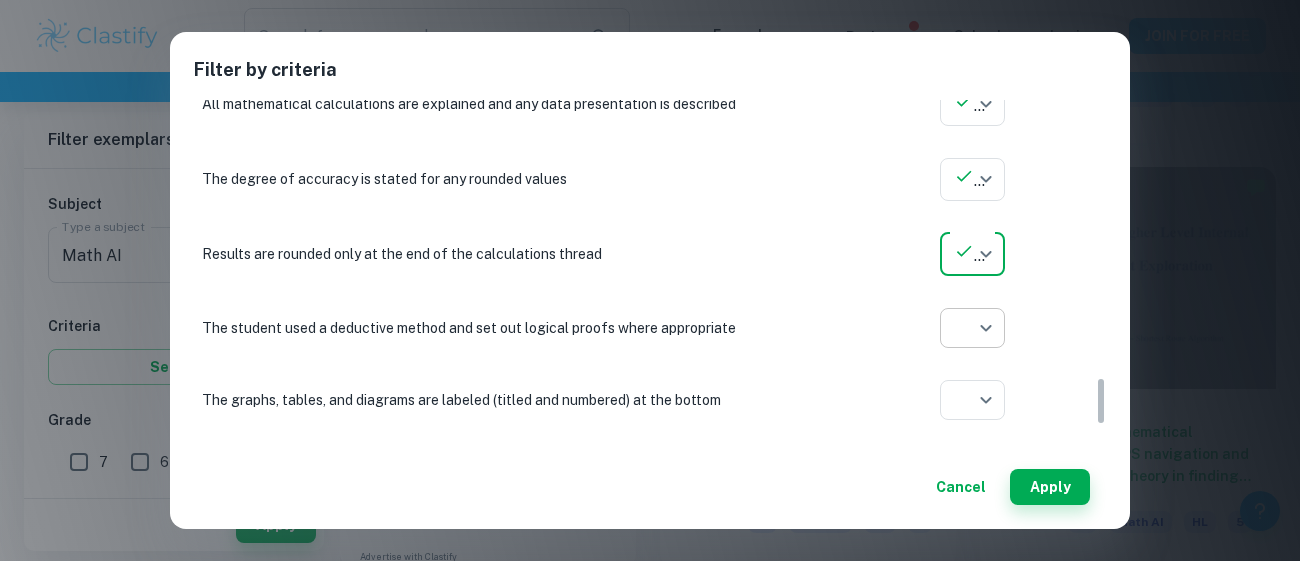 click on "We value your privacy We use cookies to enhance your browsing experience, serve personalised ads or content, and analyse our traffic. By clicking "Accept All", you consent to our use of cookies.   Cookie Policy Customise   Reject All   Accept All   Customise Consent Preferences   We use cookies to help you navigate efficiently and perform certain functions. You will find detailed information about all cookies under each consent category below. The cookies that are categorised as "Necessary" are stored on your browser as they are essential for enabling the basic functionalities of the site. ...  Show more For more information on how Google's third-party cookies operate and handle your data, see:   Google Privacy Policy Necessary Always Active Necessary cookies are required to enable the basic features of this site, such as providing secure log-in or adjusting your consent preferences. These cookies do not store any personally identifiable data. Functional Analytics Performance Advertisement Uncategorised" at bounding box center [650, -977] 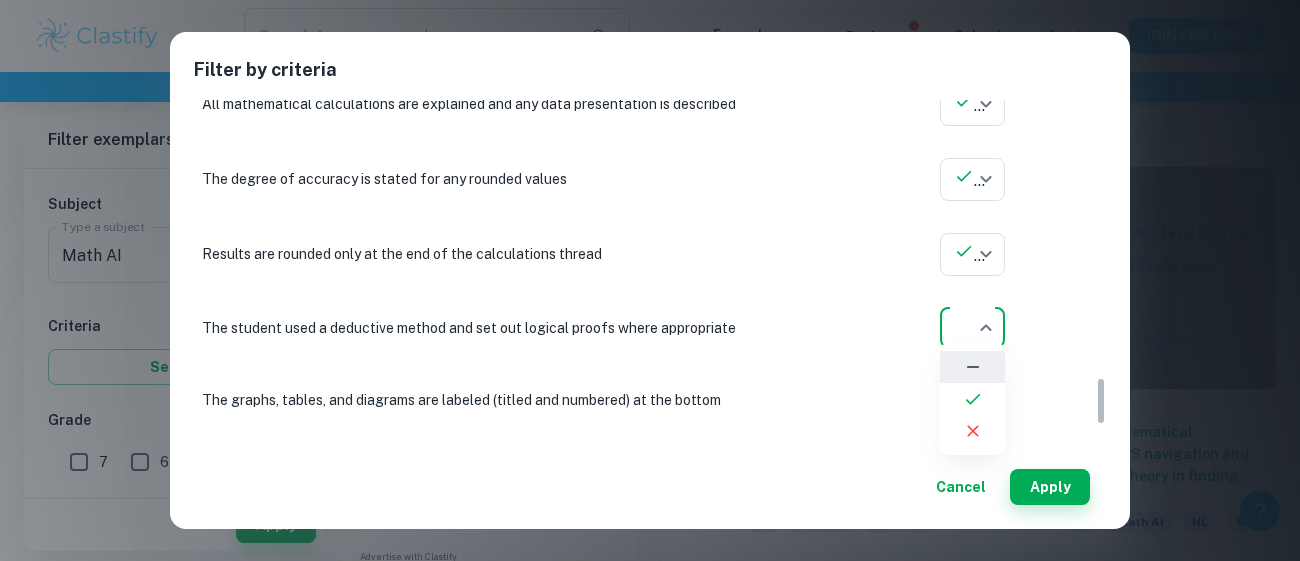 click at bounding box center [972, 399] 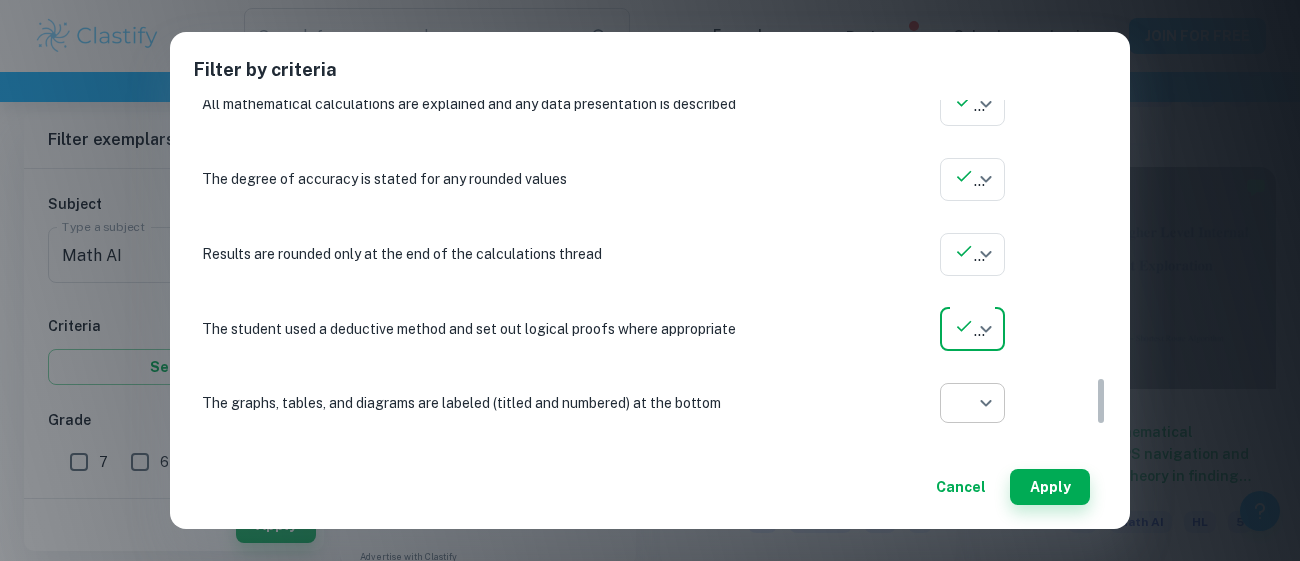 click on "We value your privacy We use cookies to enhance your browsing experience, serve personalised ads or content, and analyse our traffic. By clicking "Accept All", you consent to our use of cookies.   Cookie Policy Customise   Reject All   Accept All   Customise Consent Preferences   We use cookies to help you navigate efficiently and perform certain functions. You will find detailed information about all cookies under each consent category below. The cookies that are categorised as "Necessary" are stored on your browser as they are essential for enabling the basic functionalities of the site. ...  Show more For more information on how Google's third-party cookies operate and handle your data, see:   Google Privacy Policy Necessary Always Active Necessary cookies are required to enable the basic features of this site, such as providing secure log-in or adjusting your consent preferences. These cookies do not store any personally identifiable data. Functional Analytics Performance Advertisement Uncategorised" at bounding box center [650, -977] 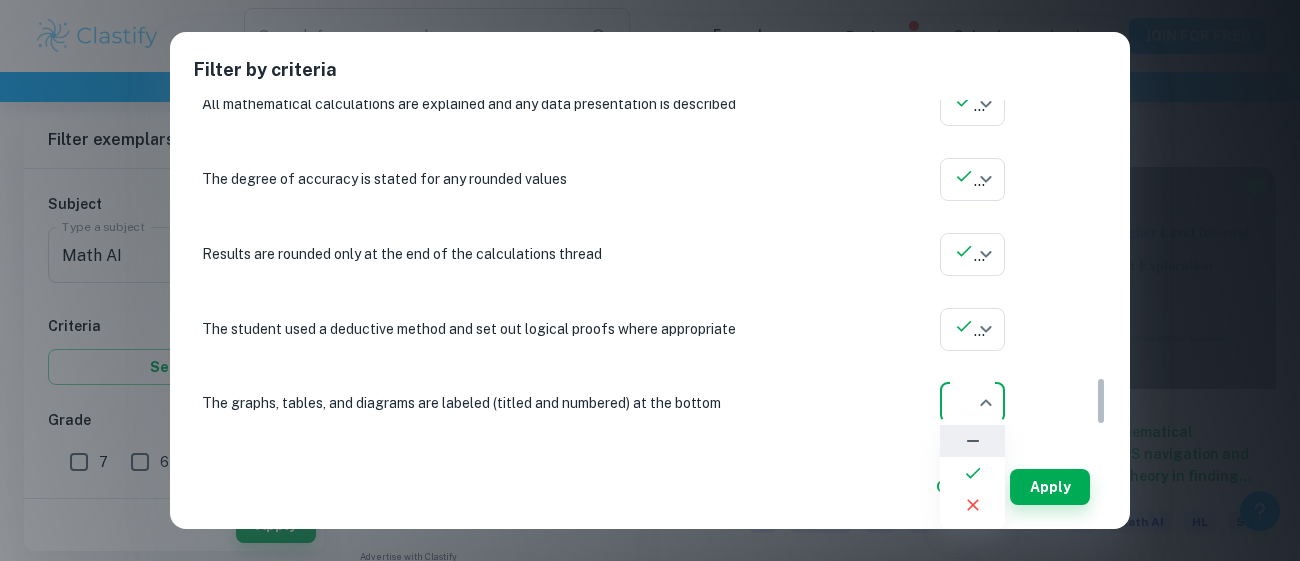 click at bounding box center [972, 473] 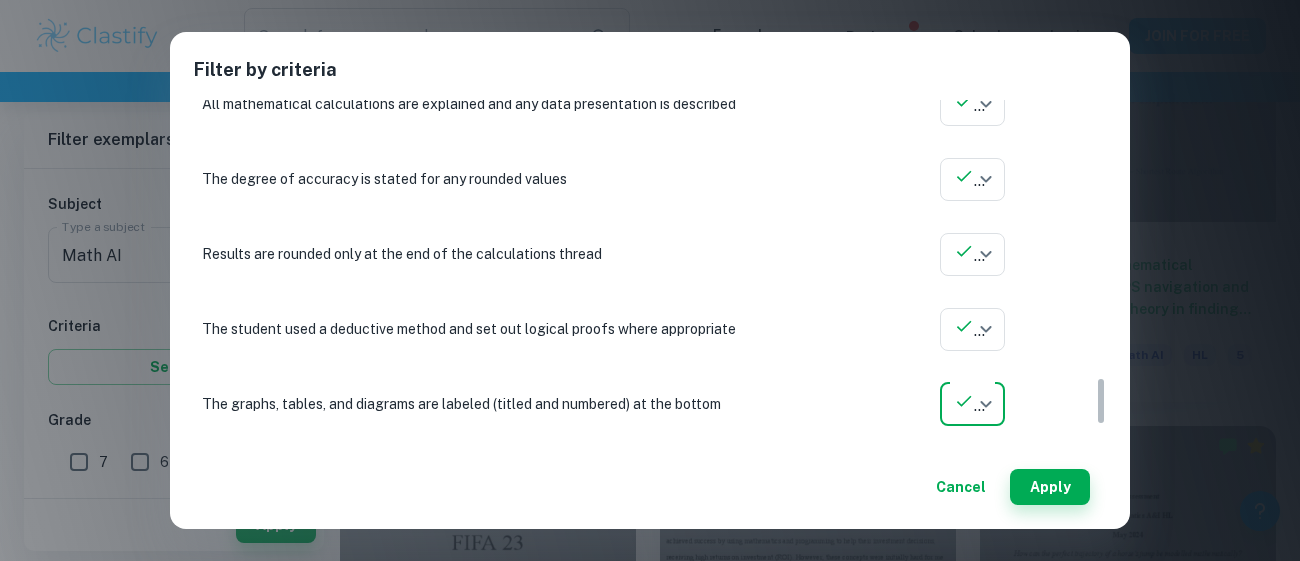 scroll, scrollTop: 1534, scrollLeft: 0, axis: vertical 